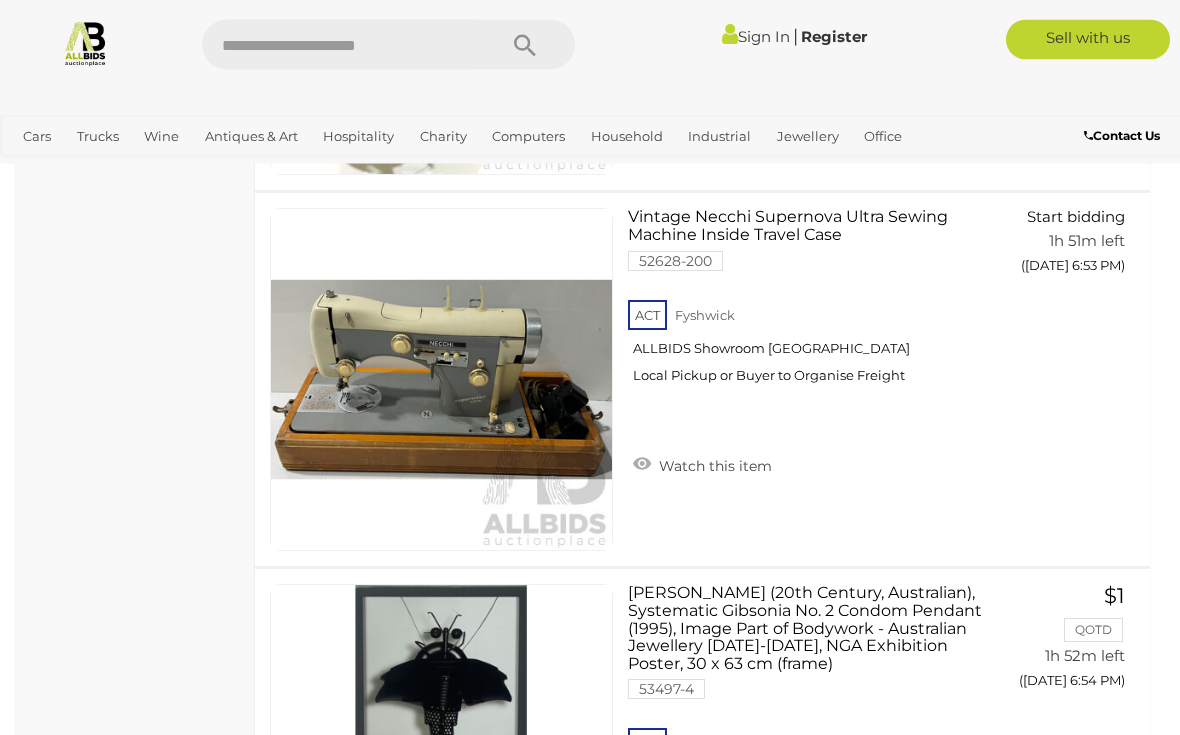 scroll, scrollTop: 11767, scrollLeft: 0, axis: vertical 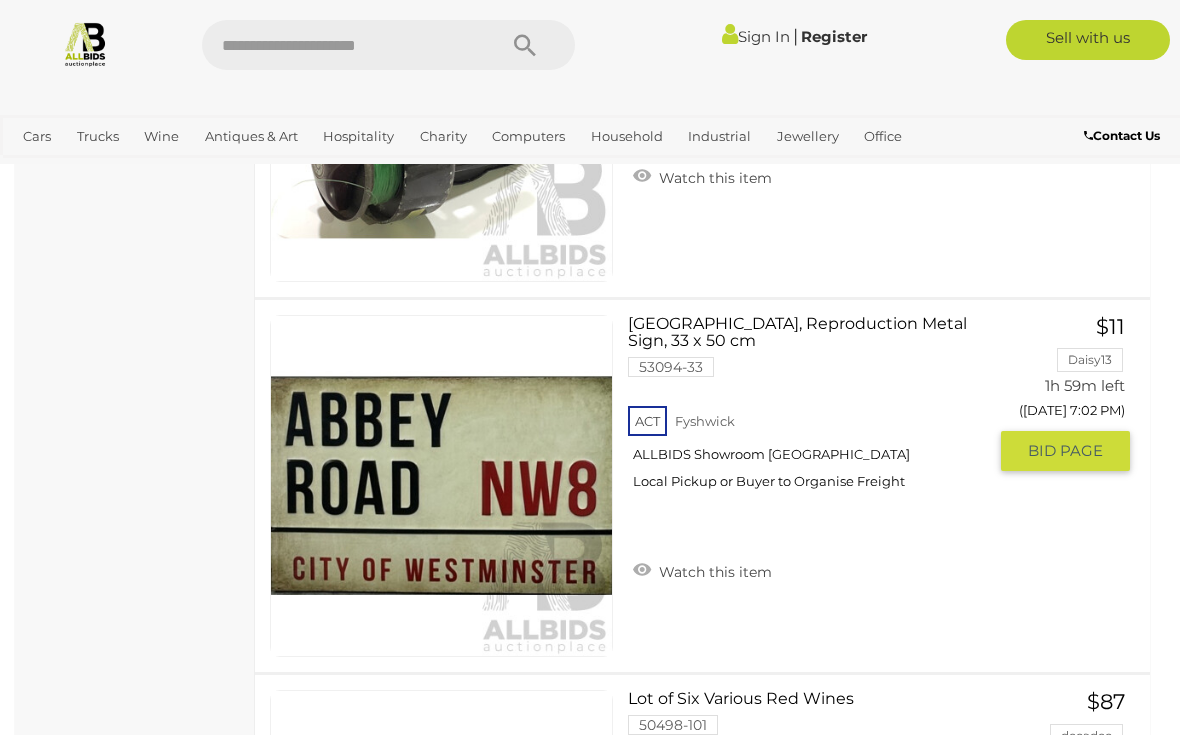 click on "Abbey Road, NW8, City of Westminster, Reproduction Metal Sign, 33 x 50 cm
53094-33
ACT Fyshwick  $11" at bounding box center (702, 486) 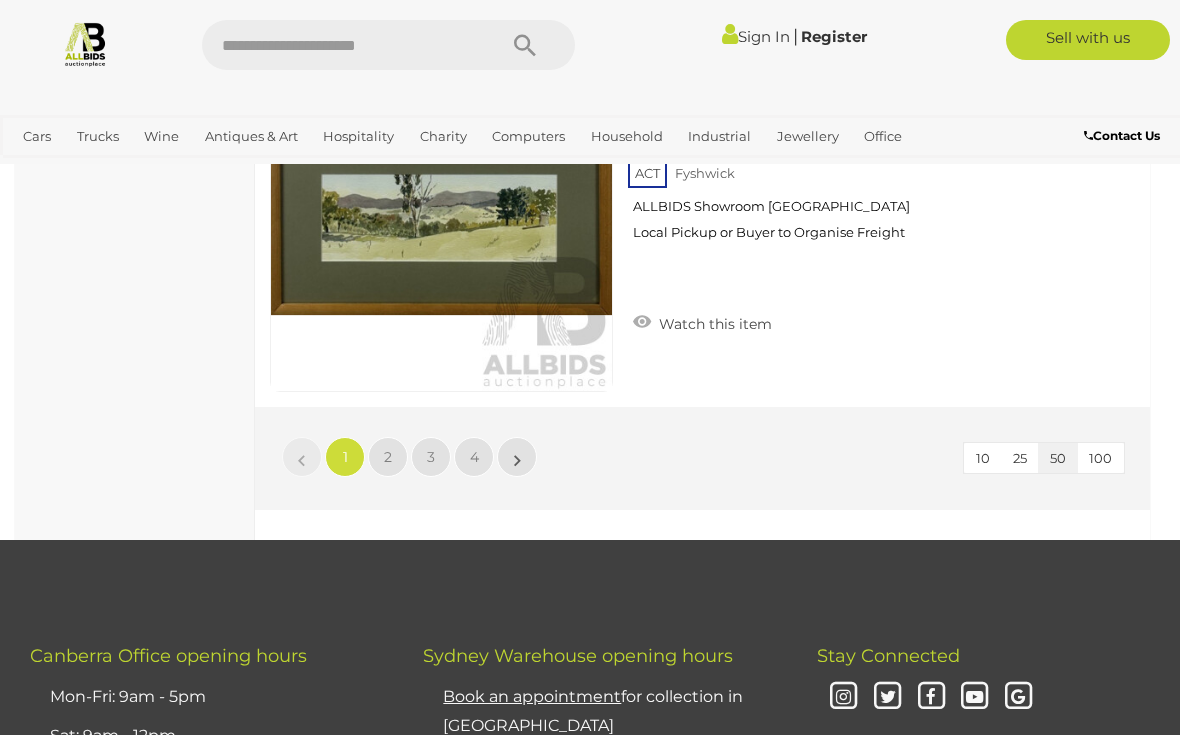scroll, scrollTop: 18697, scrollLeft: 0, axis: vertical 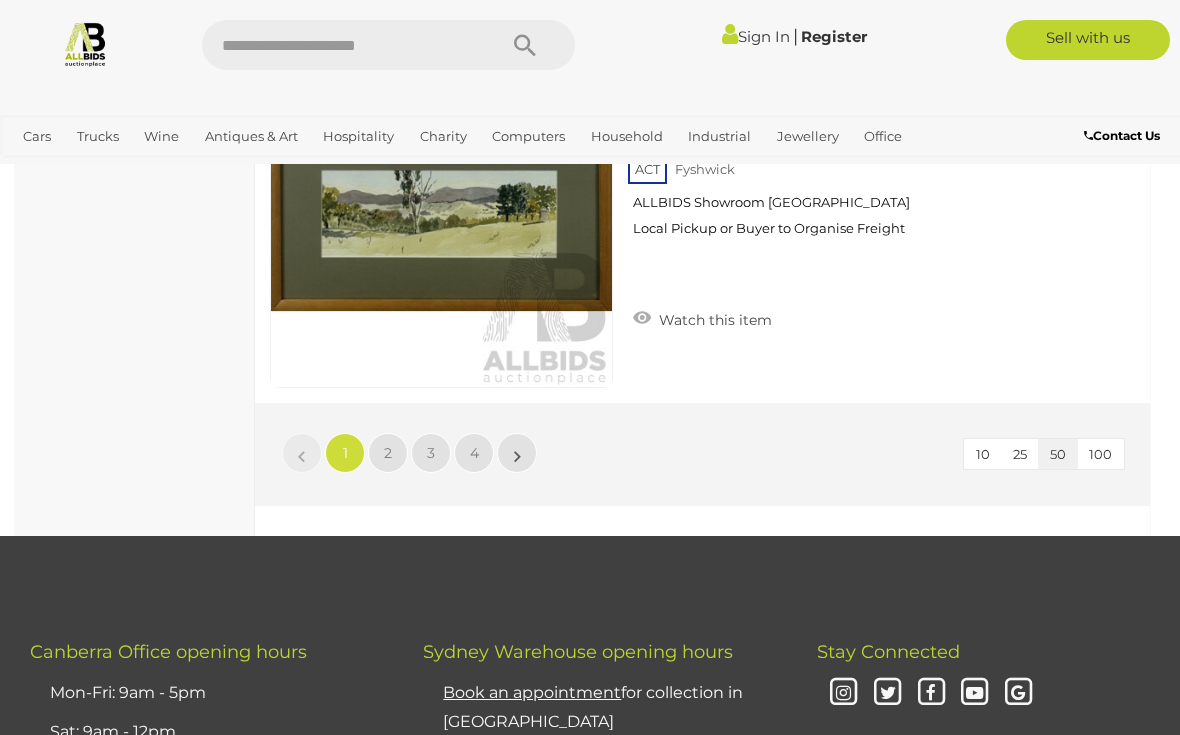 click on "2" at bounding box center (388, 453) 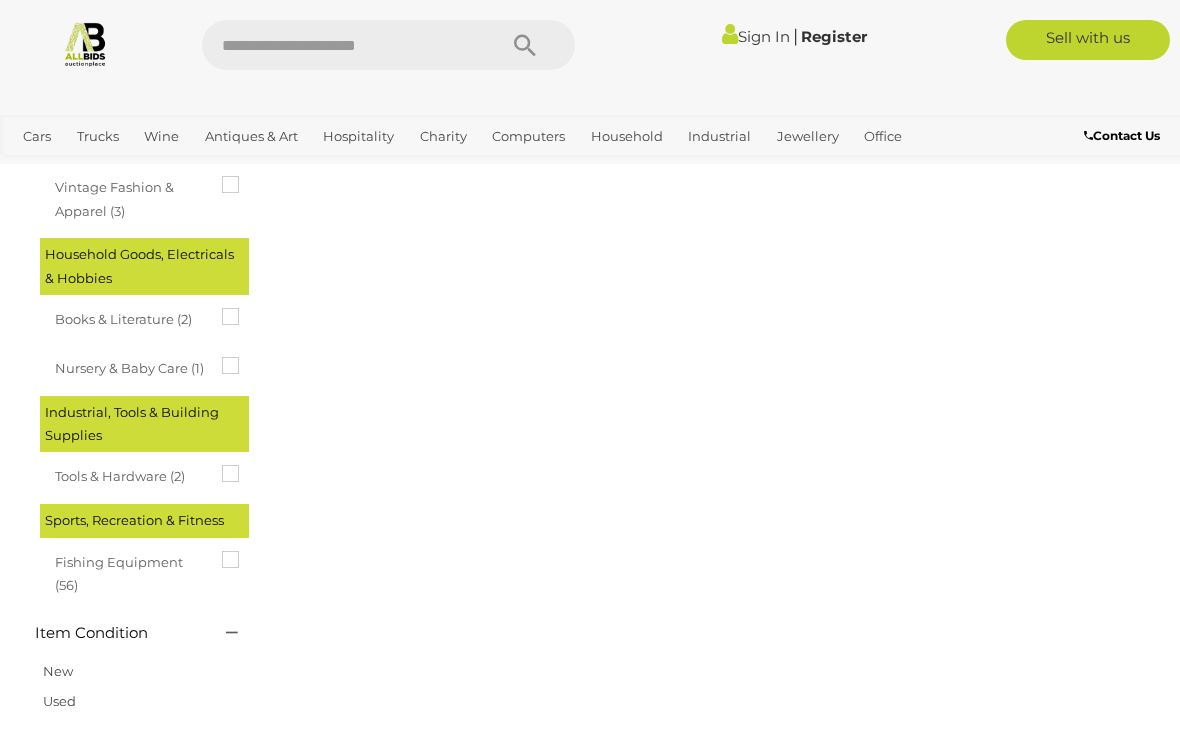 scroll, scrollTop: 104, scrollLeft: 0, axis: vertical 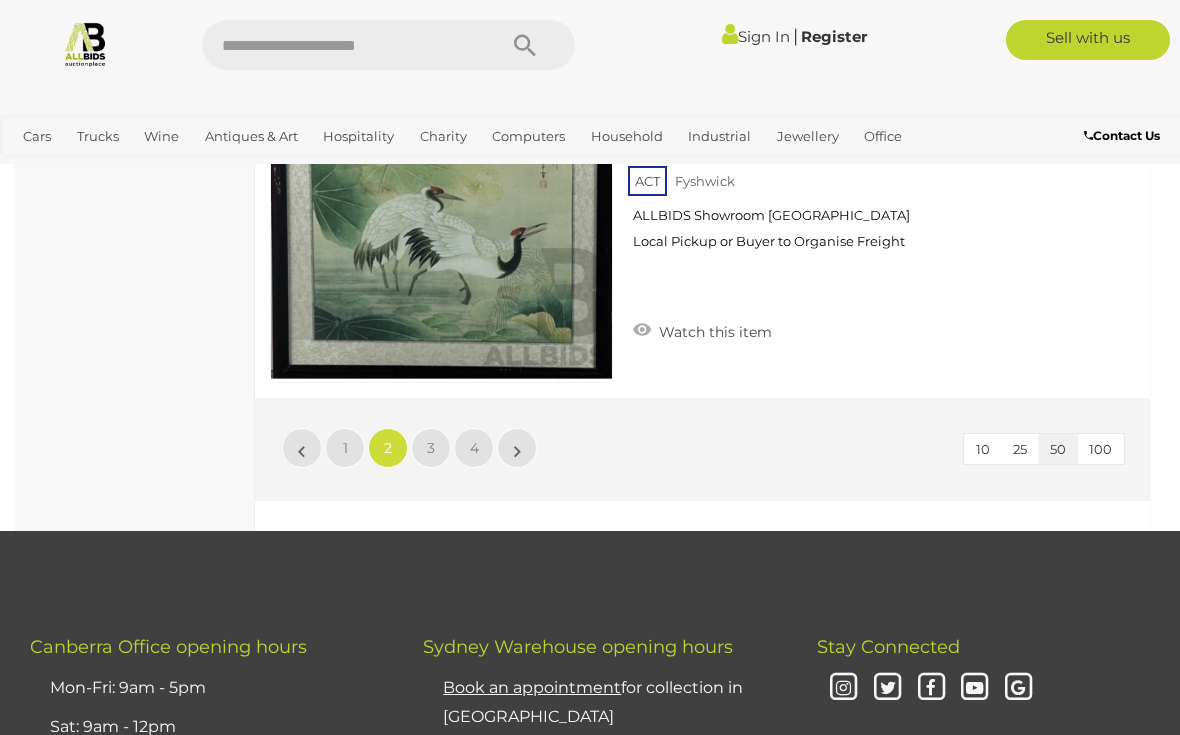 click on "3" at bounding box center (431, 448) 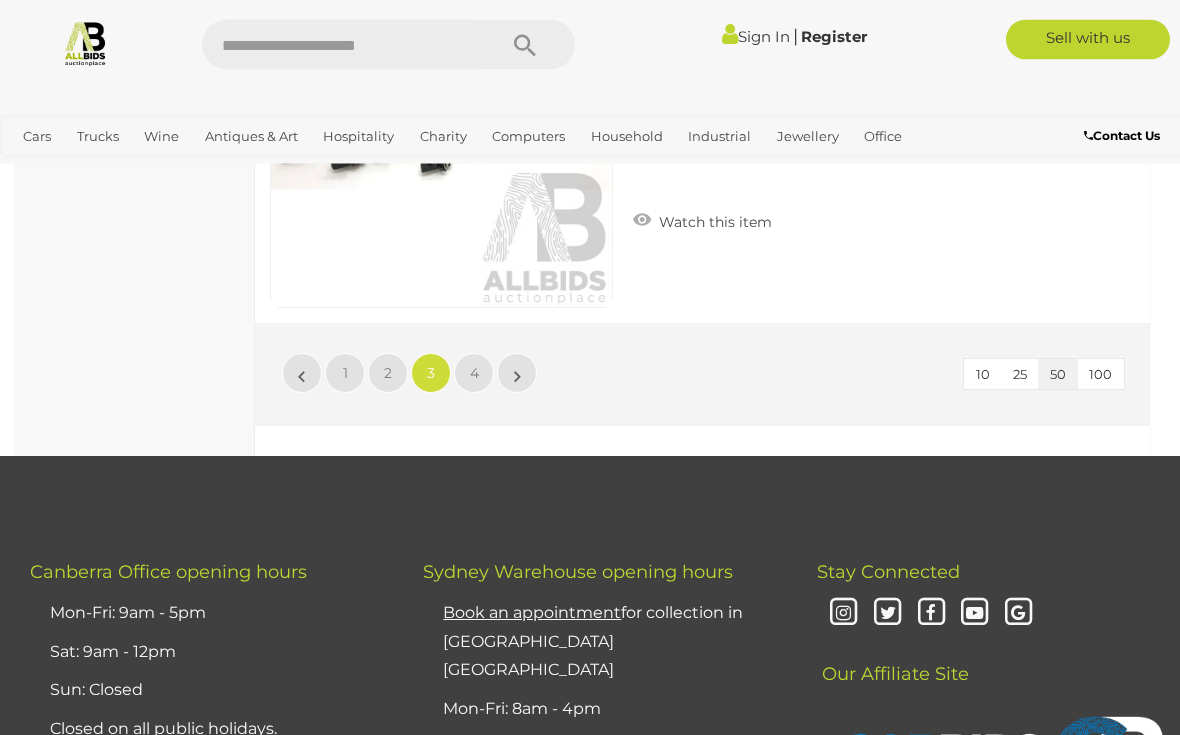 scroll, scrollTop: 18777, scrollLeft: 0, axis: vertical 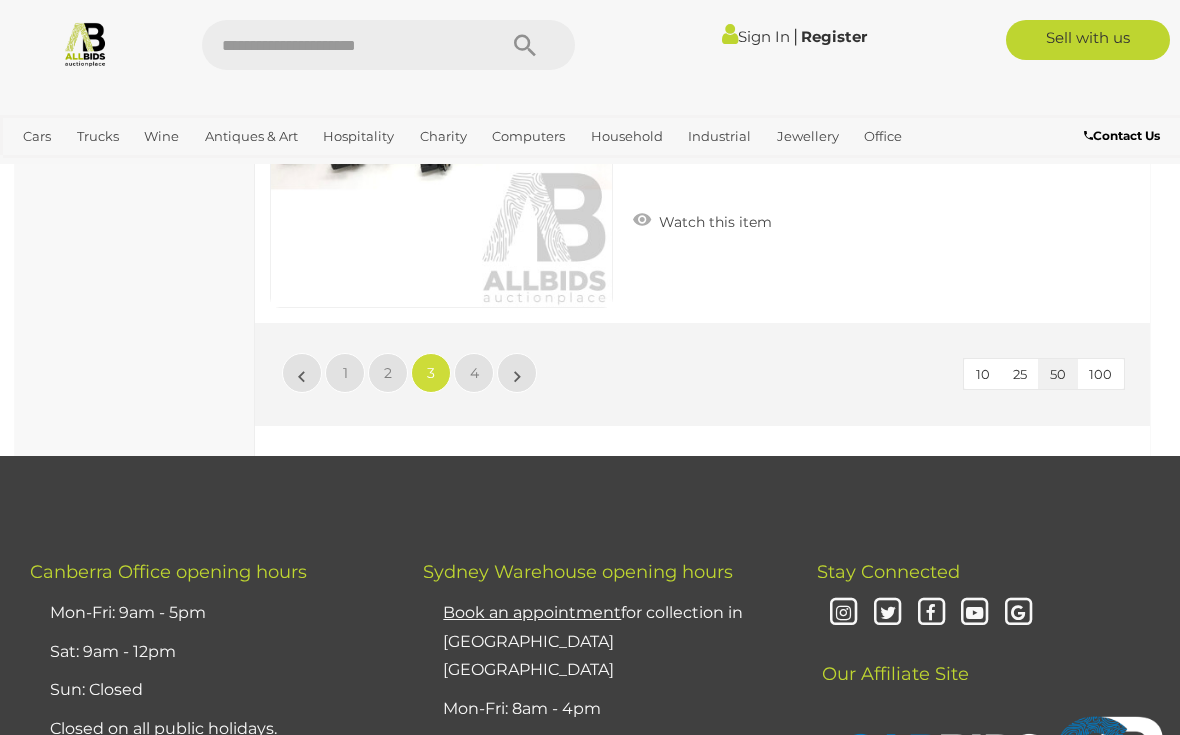 click on "4" at bounding box center (474, 373) 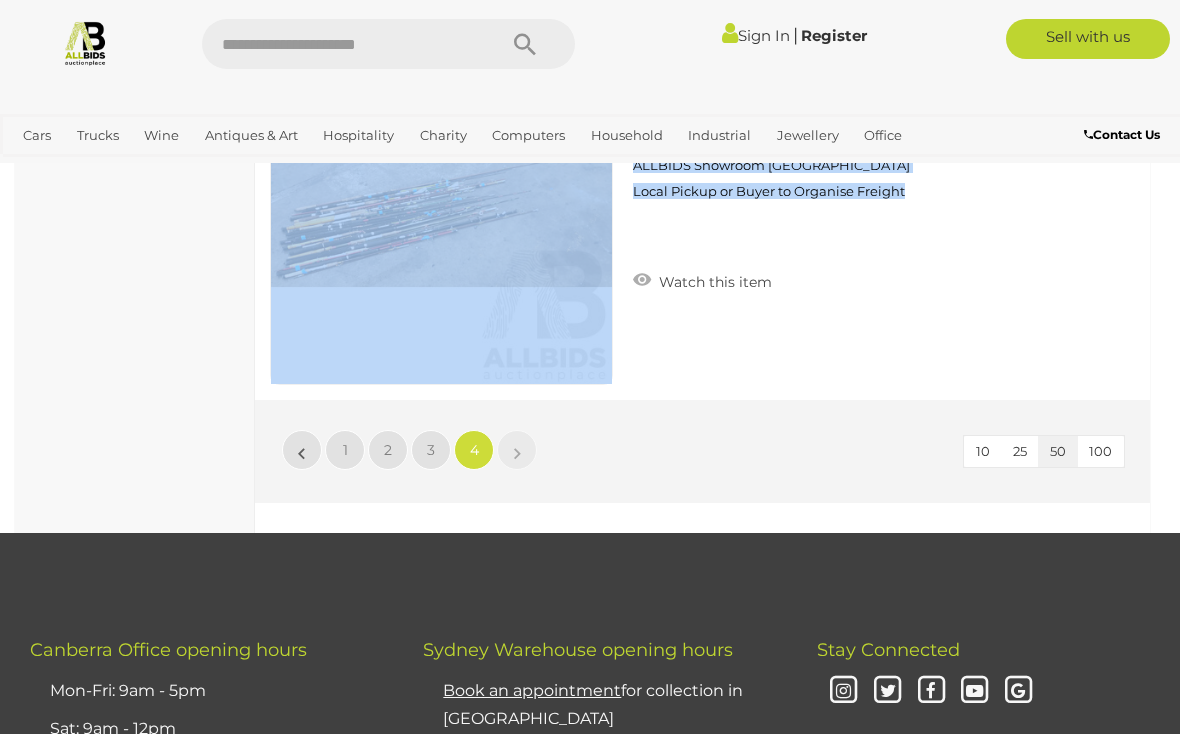 scroll, scrollTop: 3663, scrollLeft: 0, axis: vertical 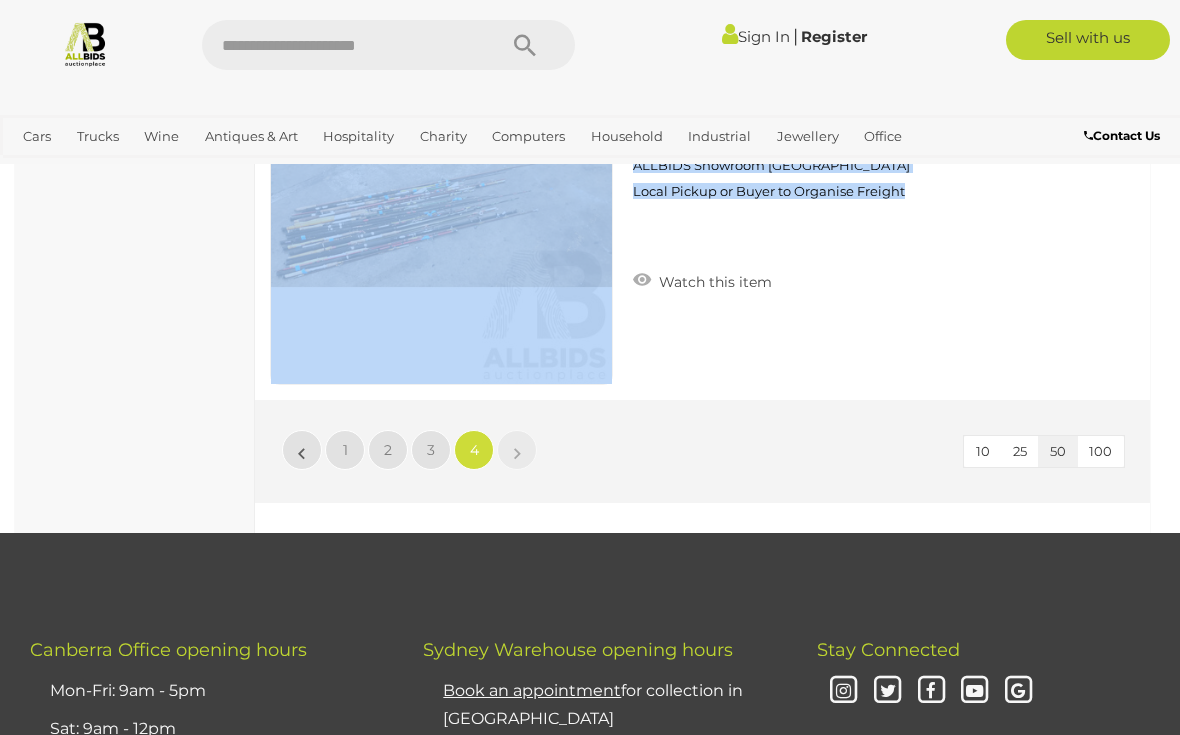 click on "»" at bounding box center [517, 450] 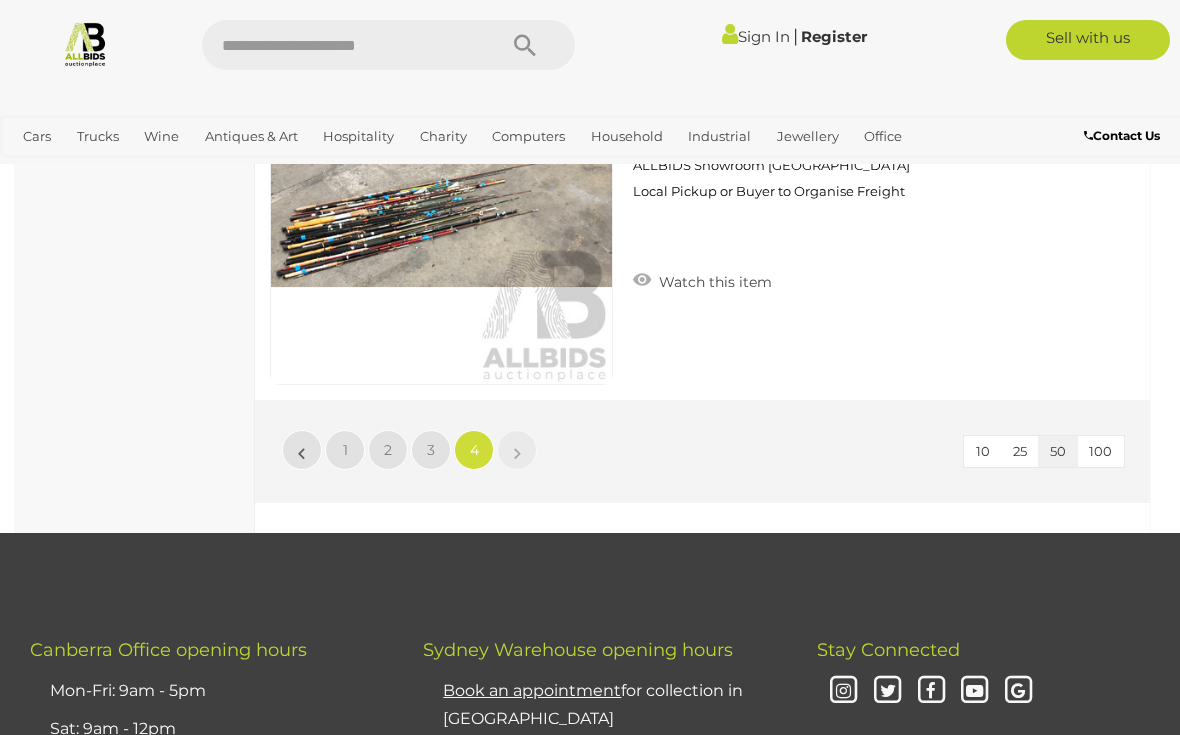 click on "»" at bounding box center [517, 450] 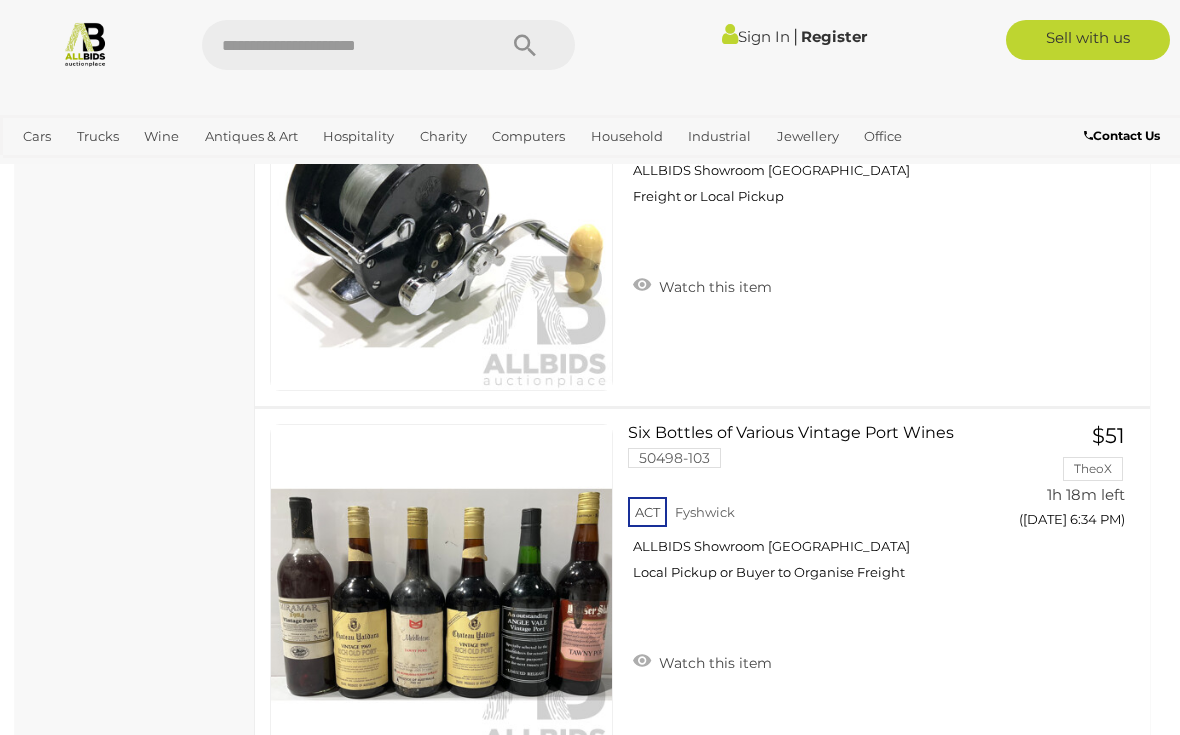 scroll, scrollTop: 3277, scrollLeft: 0, axis: vertical 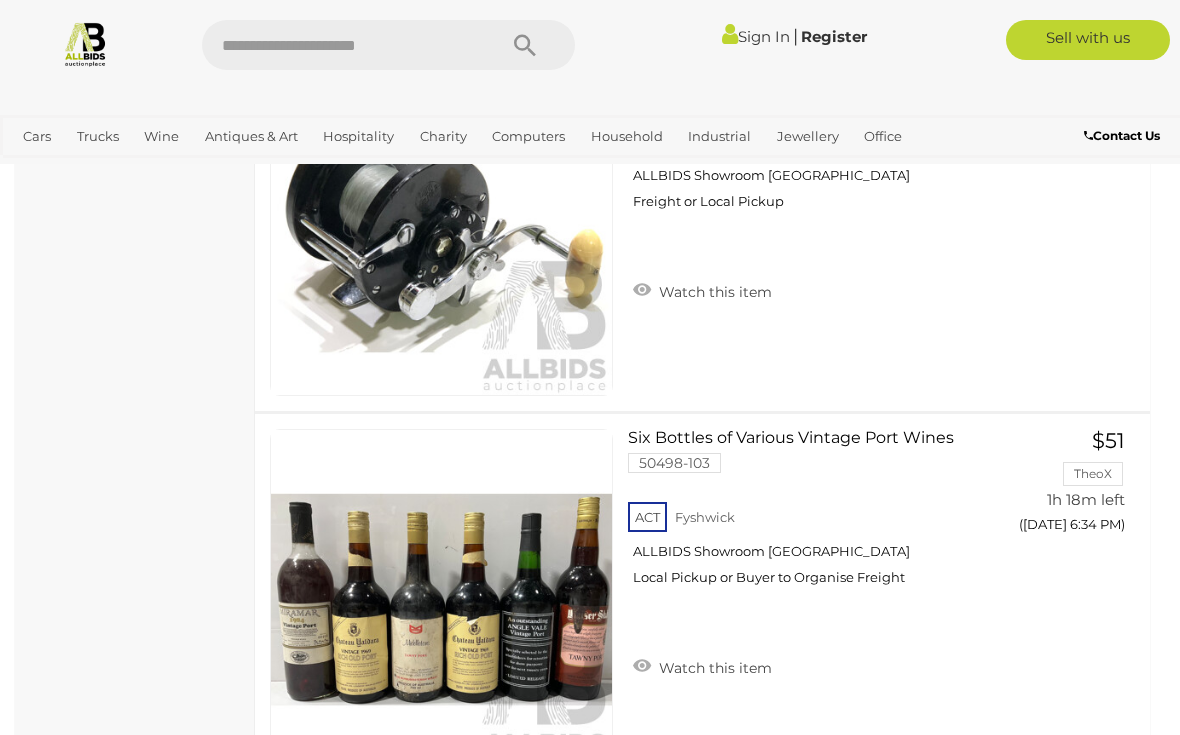 click on "Furniture" at bounding box center [0, 0] 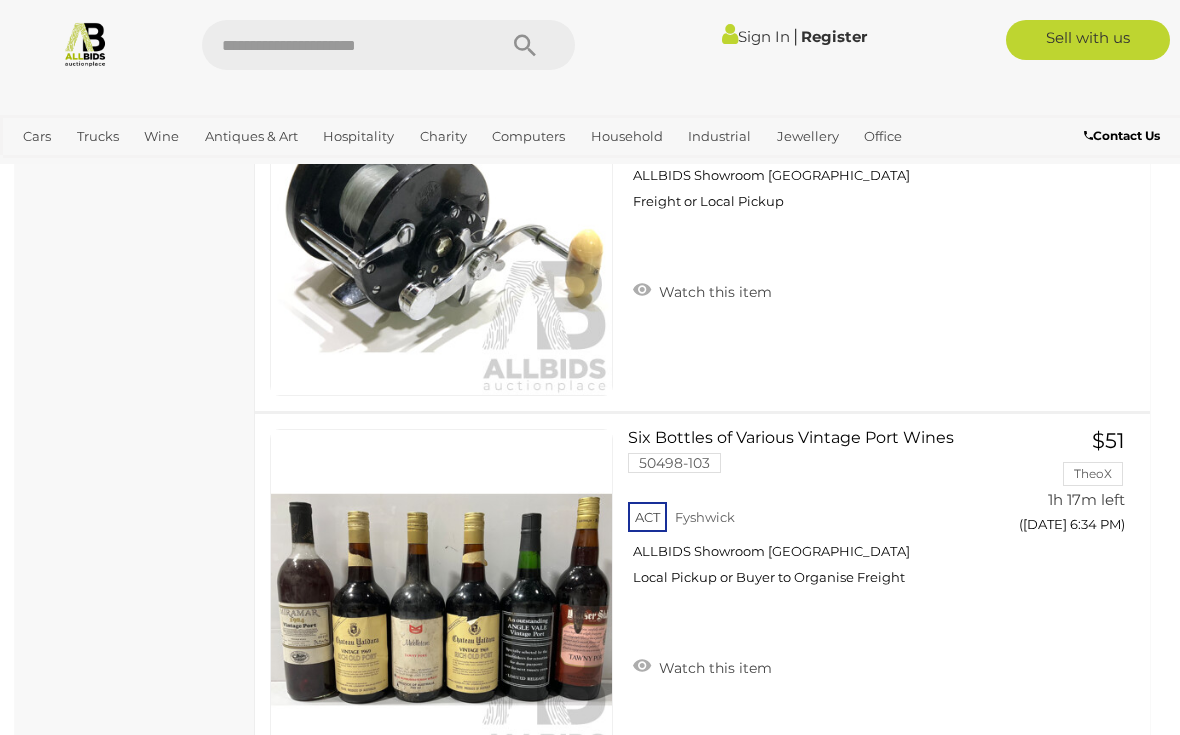click on "Homeware & Decorations" at bounding box center [0, 0] 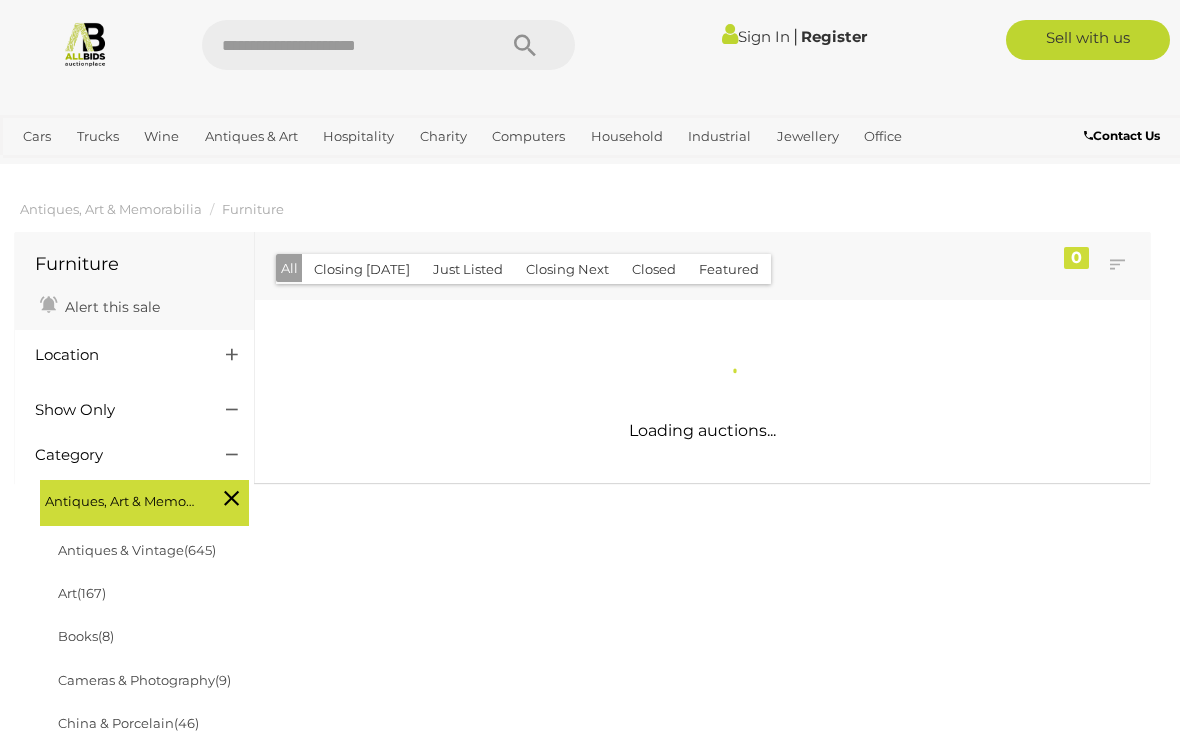 scroll, scrollTop: 0, scrollLeft: 0, axis: both 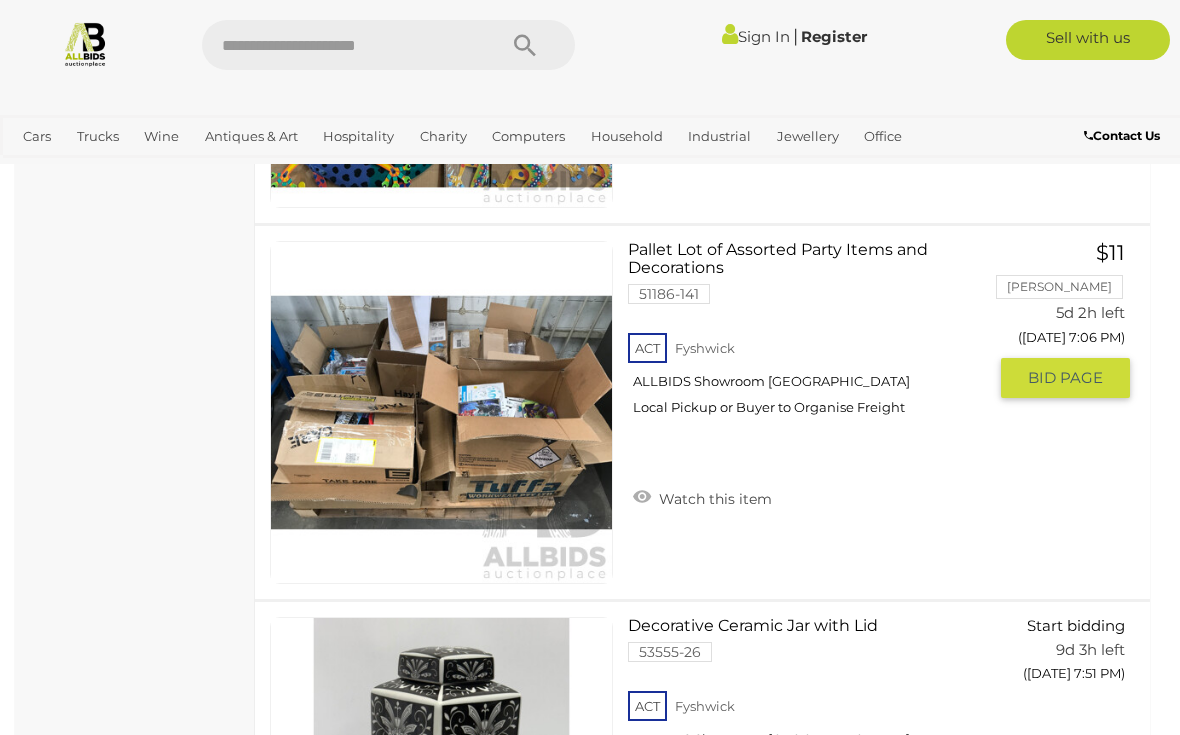click at bounding box center [441, 412] 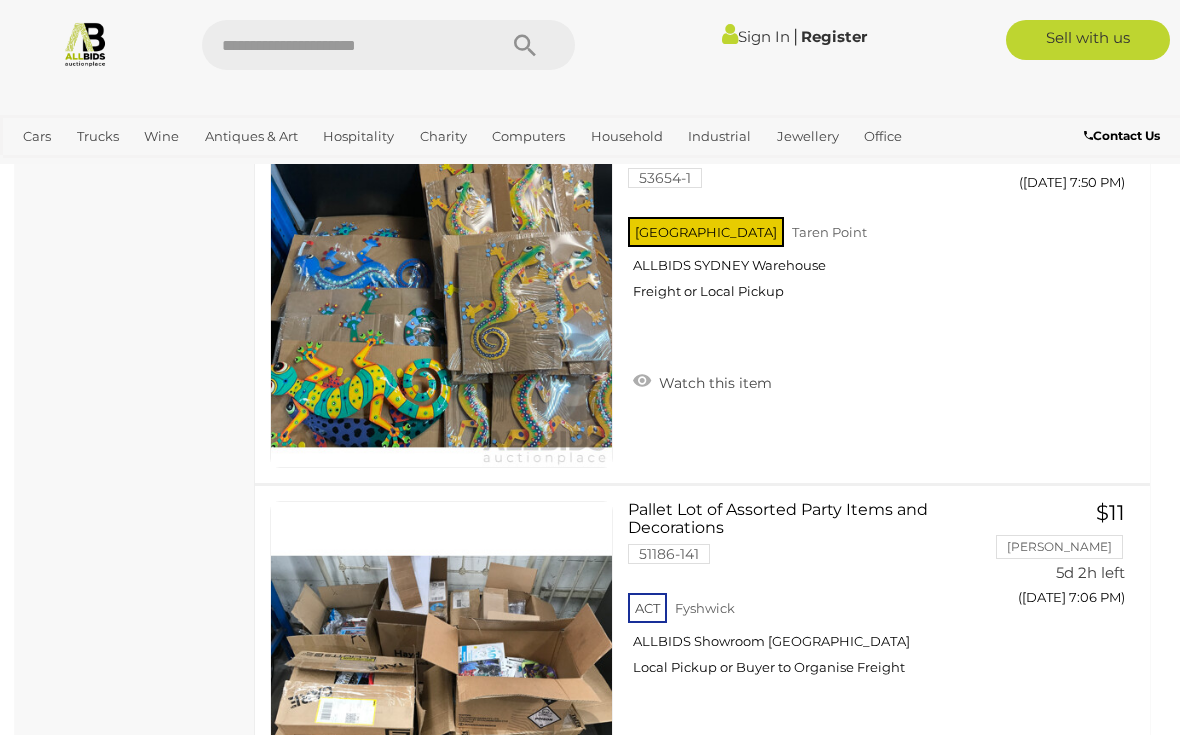 scroll, scrollTop: 1733, scrollLeft: 0, axis: vertical 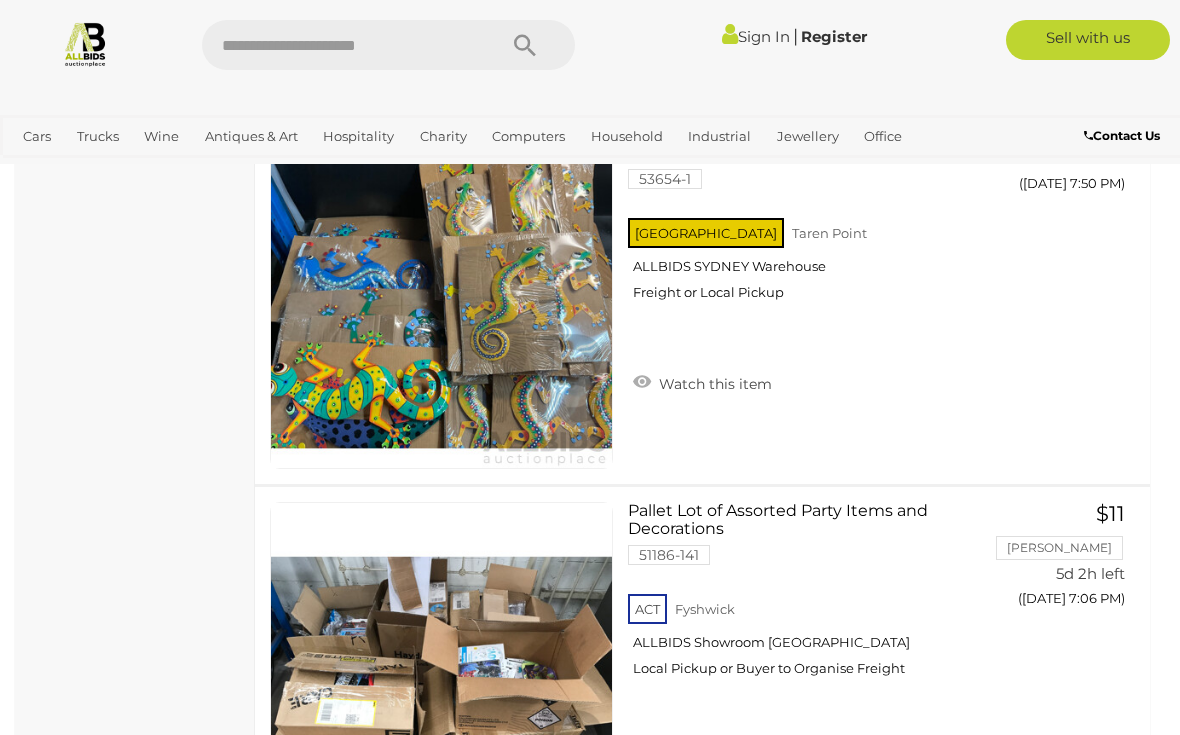 click on "Estate Jewellery" at bounding box center [0, 0] 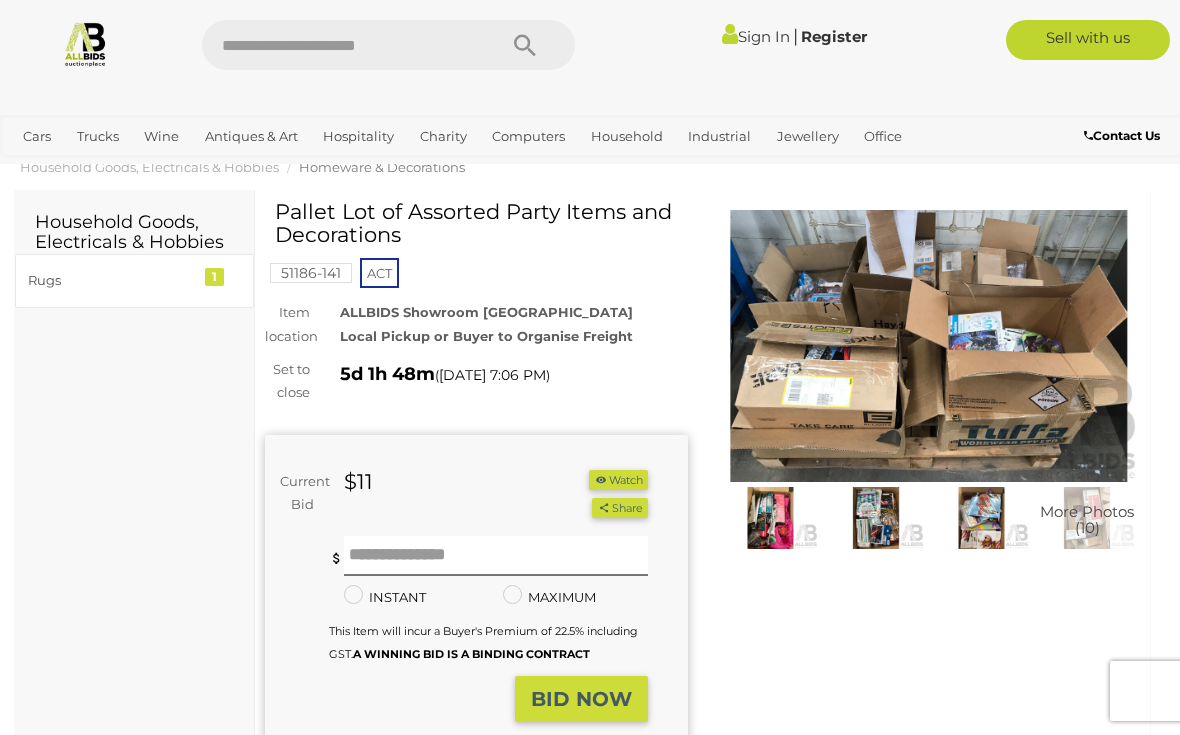 scroll, scrollTop: 0, scrollLeft: 0, axis: both 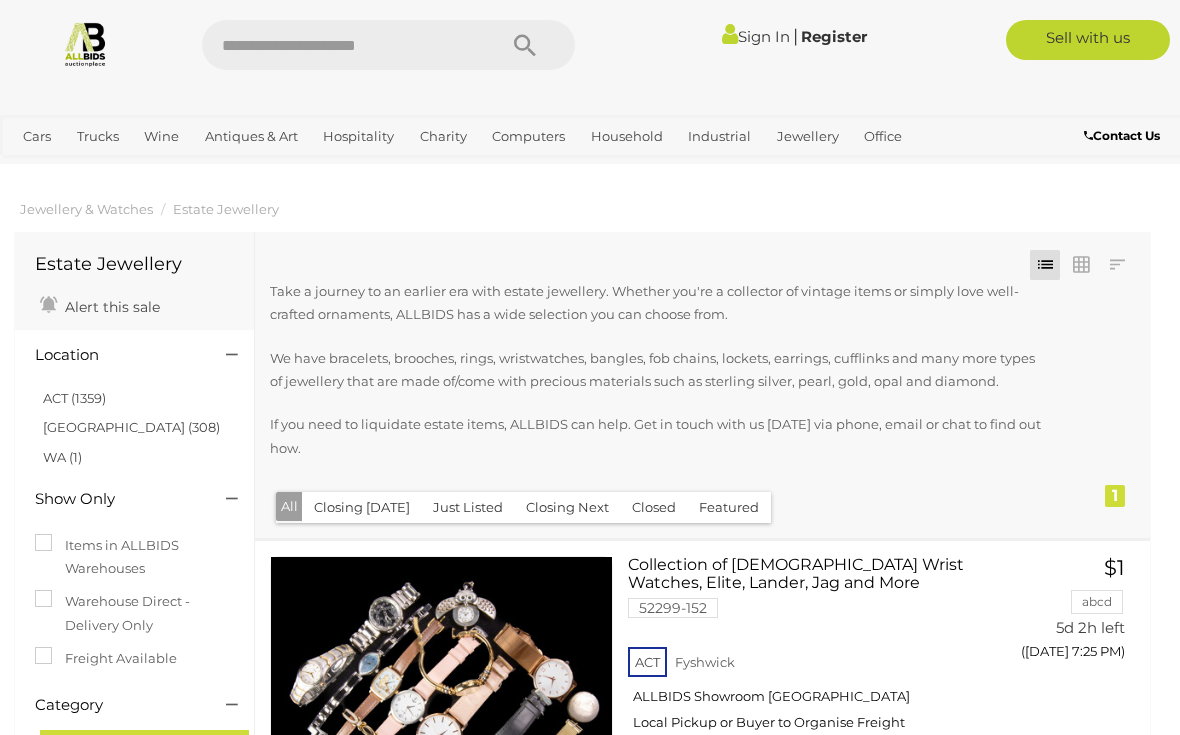 click on "Pendants" at bounding box center (0, 0) 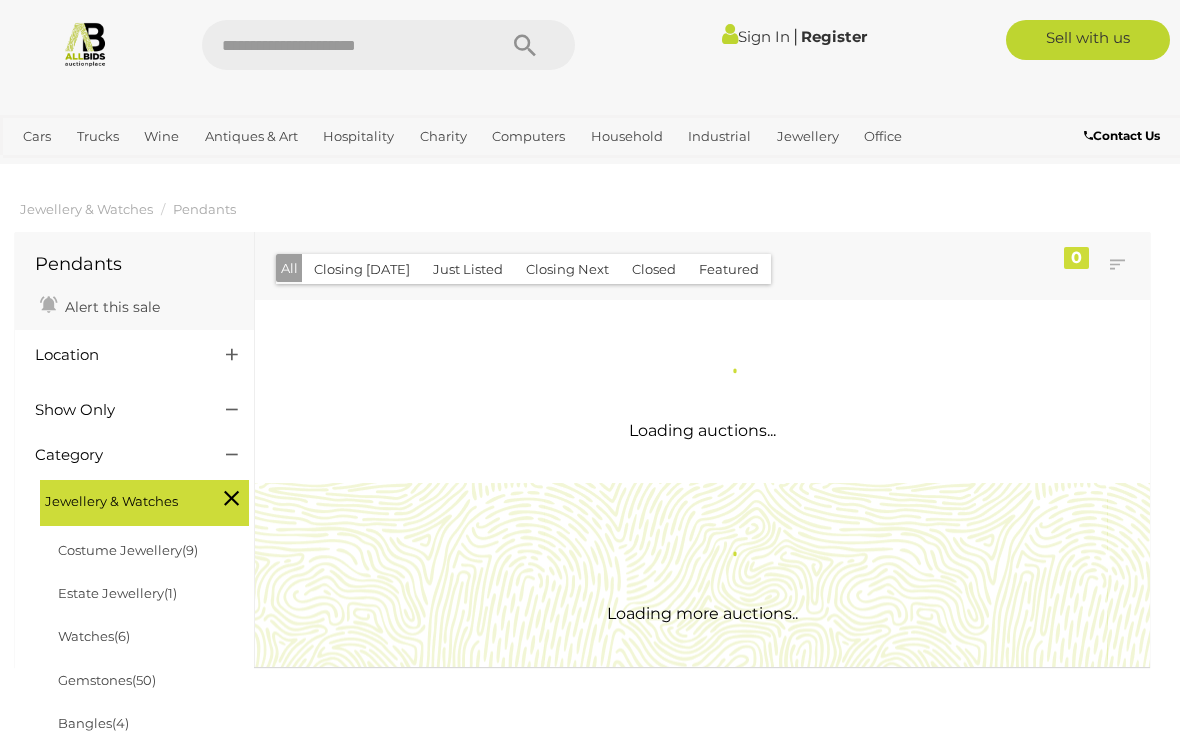 scroll, scrollTop: 0, scrollLeft: 0, axis: both 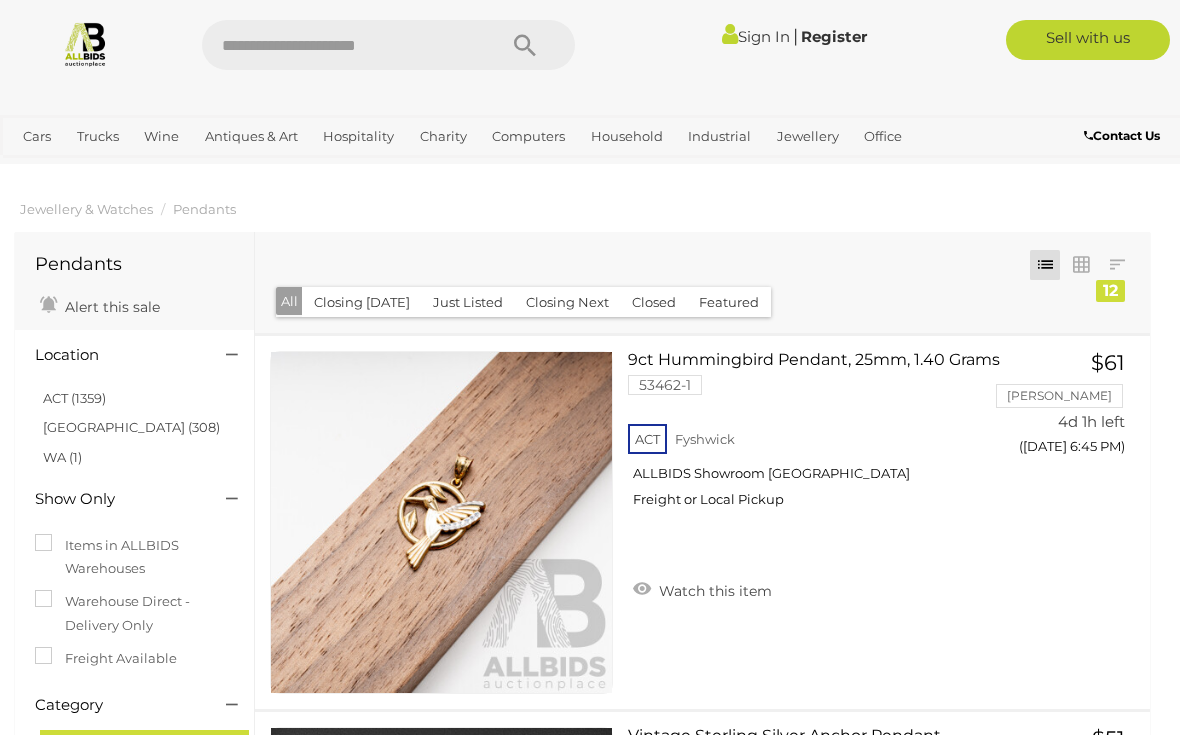 click on "Gemstones" at bounding box center (0, 0) 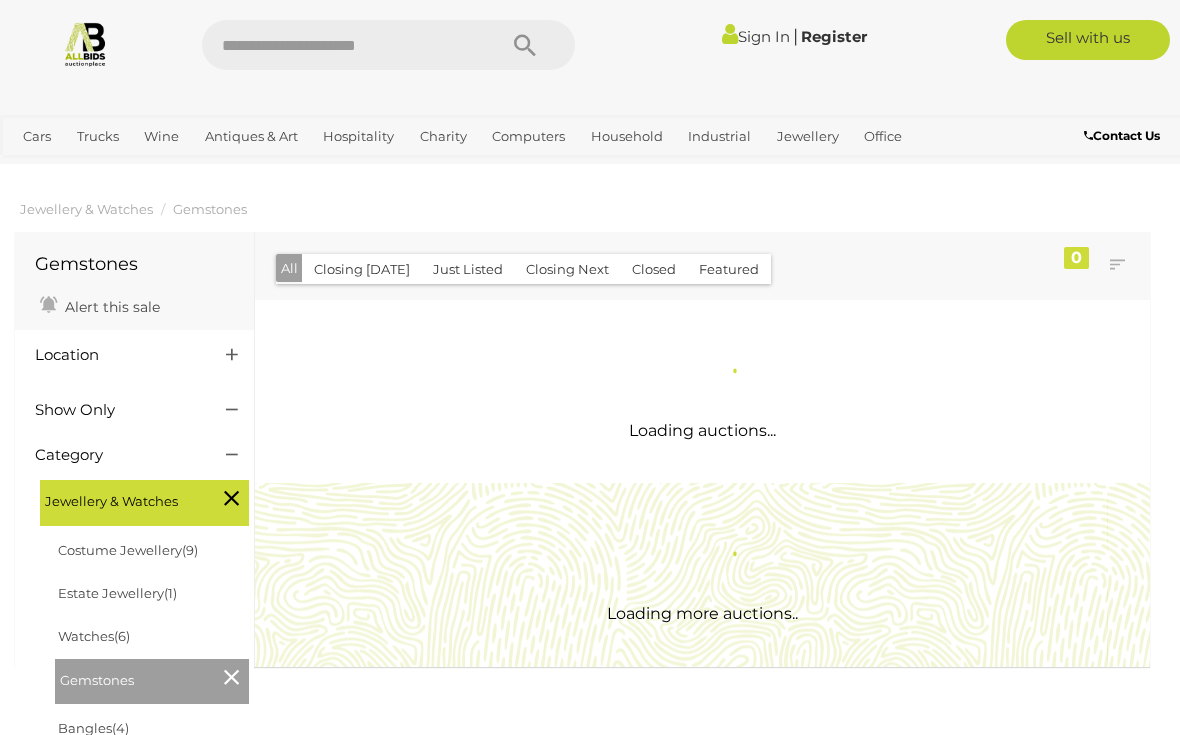 scroll, scrollTop: 0, scrollLeft: 0, axis: both 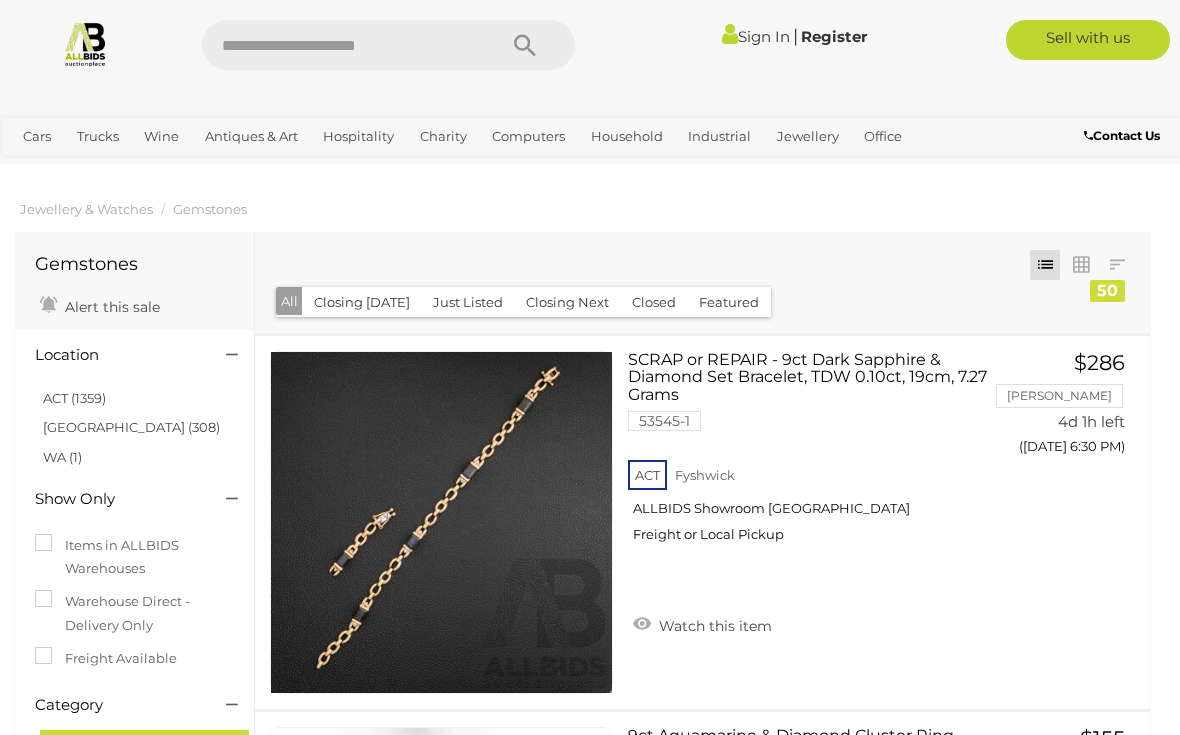click on "Rings" at bounding box center [0, 0] 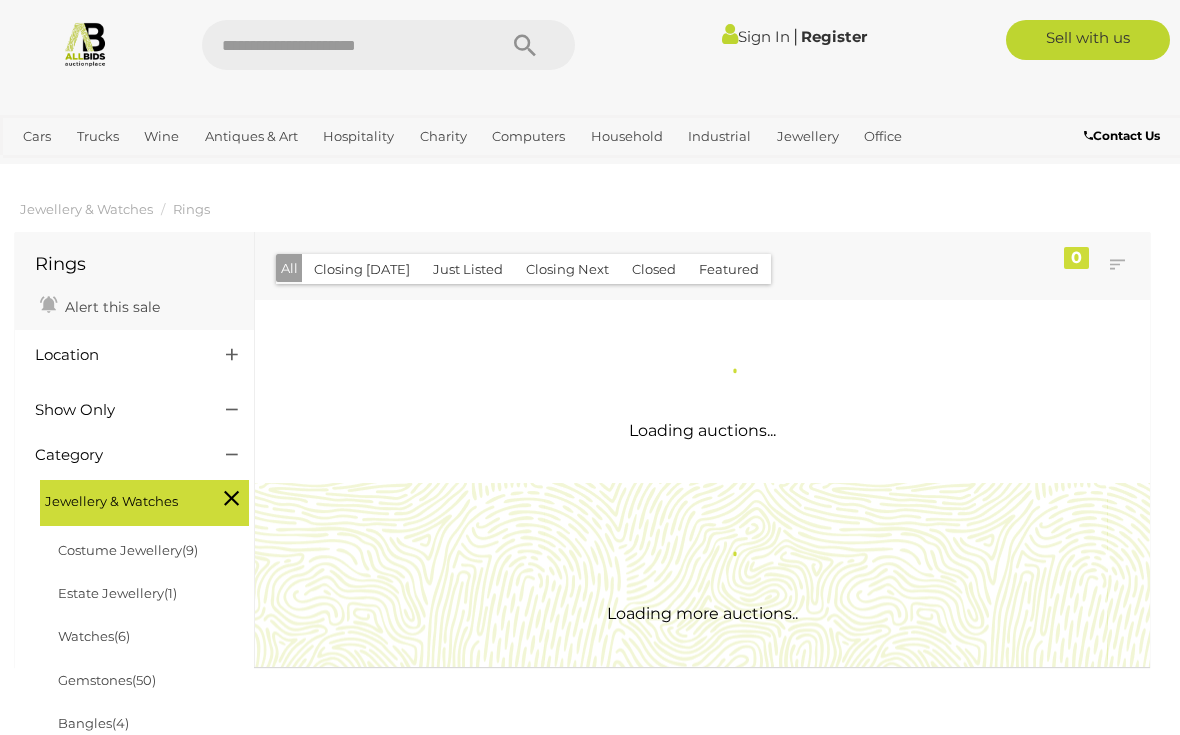 scroll, scrollTop: 0, scrollLeft: 0, axis: both 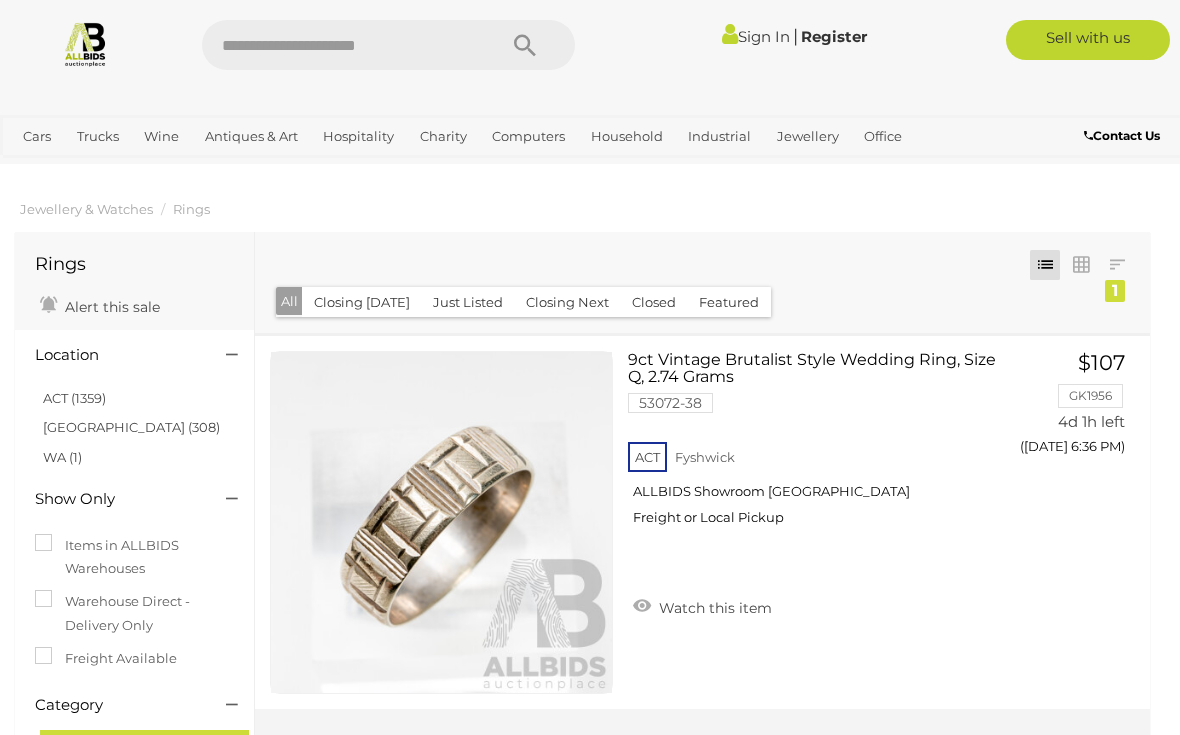 click on "Necklaces" at bounding box center (0, 0) 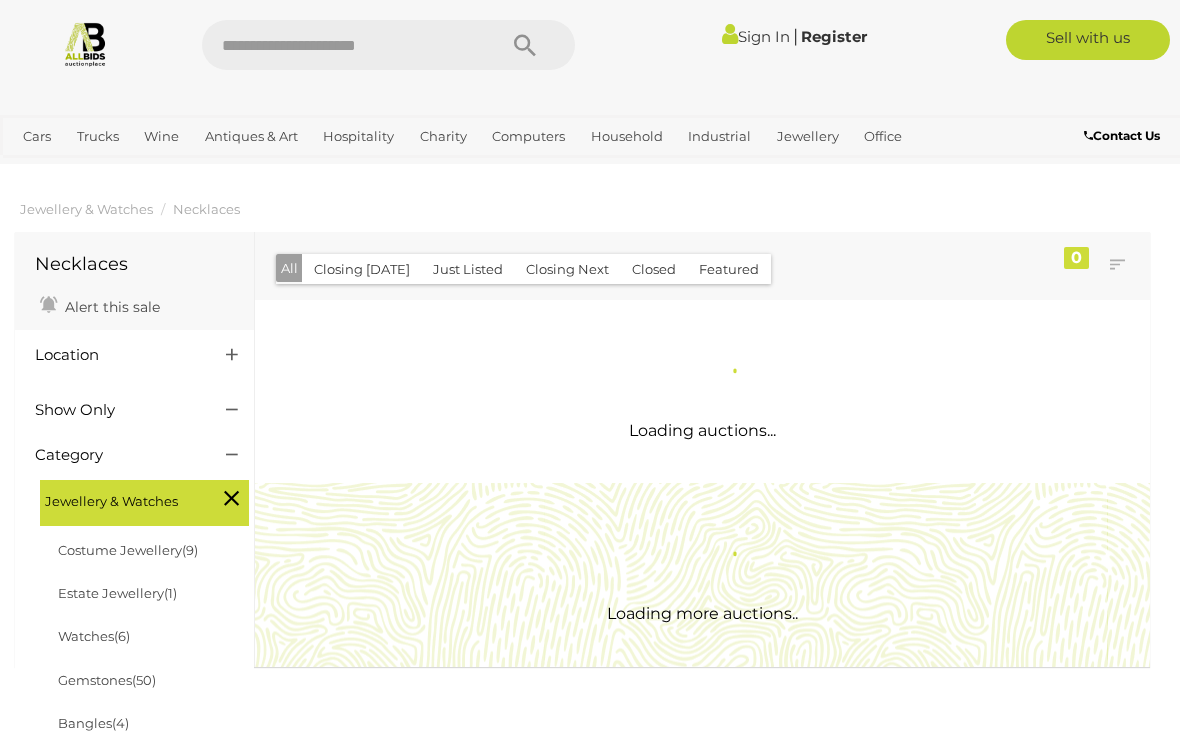 scroll, scrollTop: 0, scrollLeft: 0, axis: both 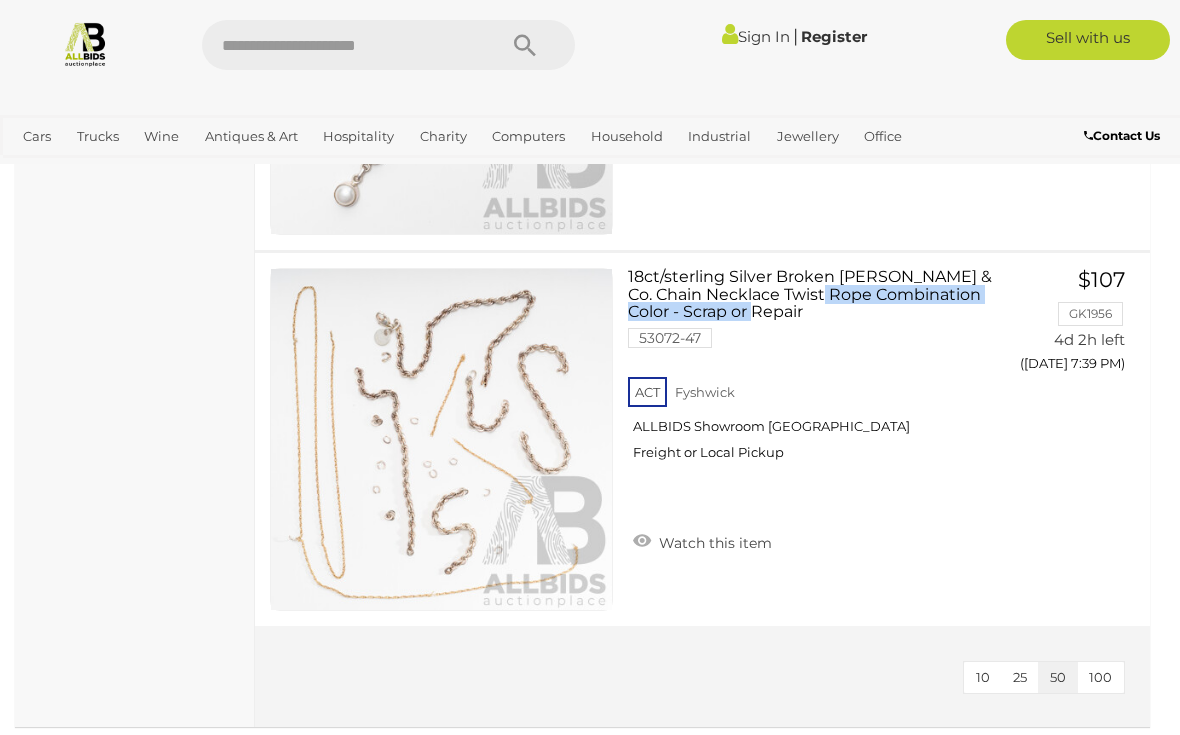 click on "10     25     50     100" at bounding box center (702, 676) 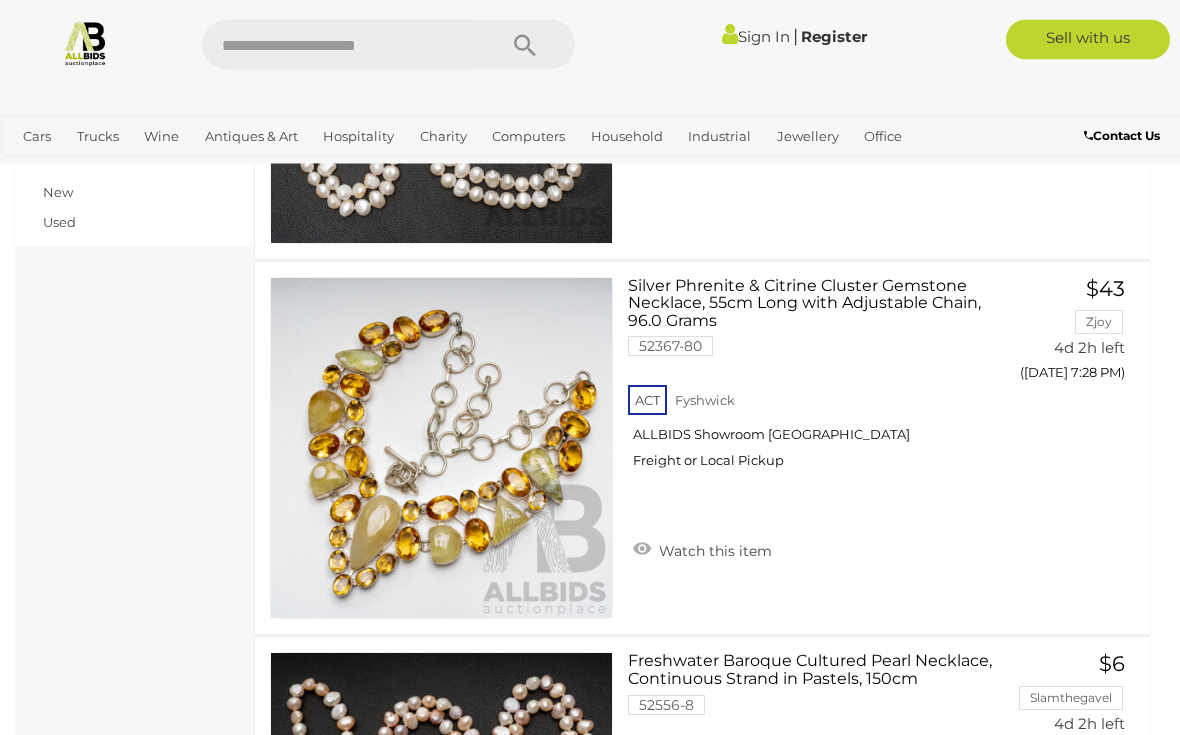 scroll, scrollTop: 1202, scrollLeft: 0, axis: vertical 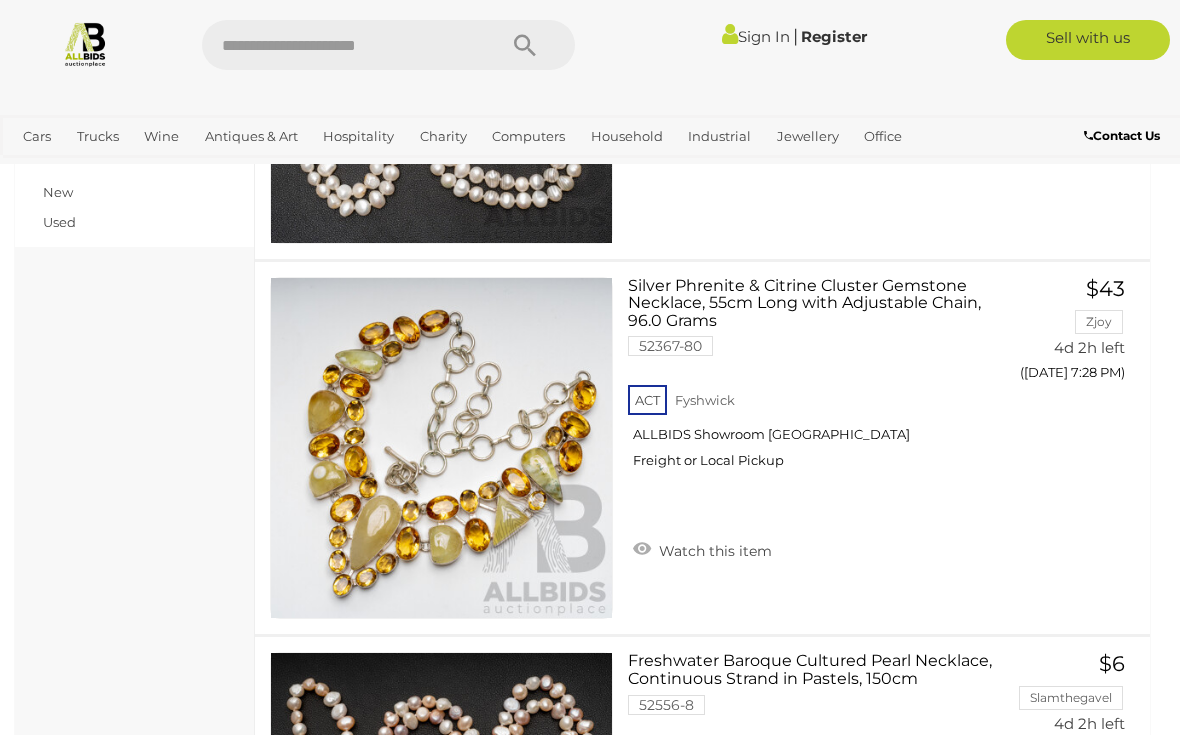 click on "Necklaces" at bounding box center [0, 0] 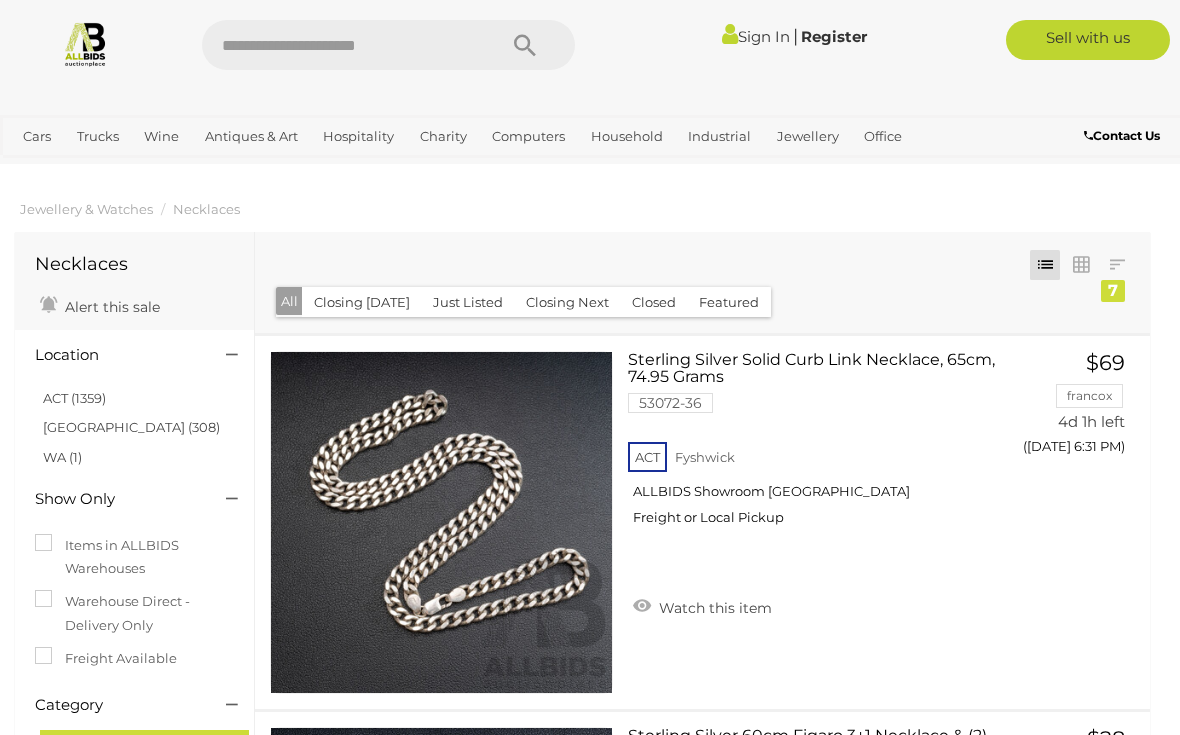 click on "Charms" at bounding box center (0, 0) 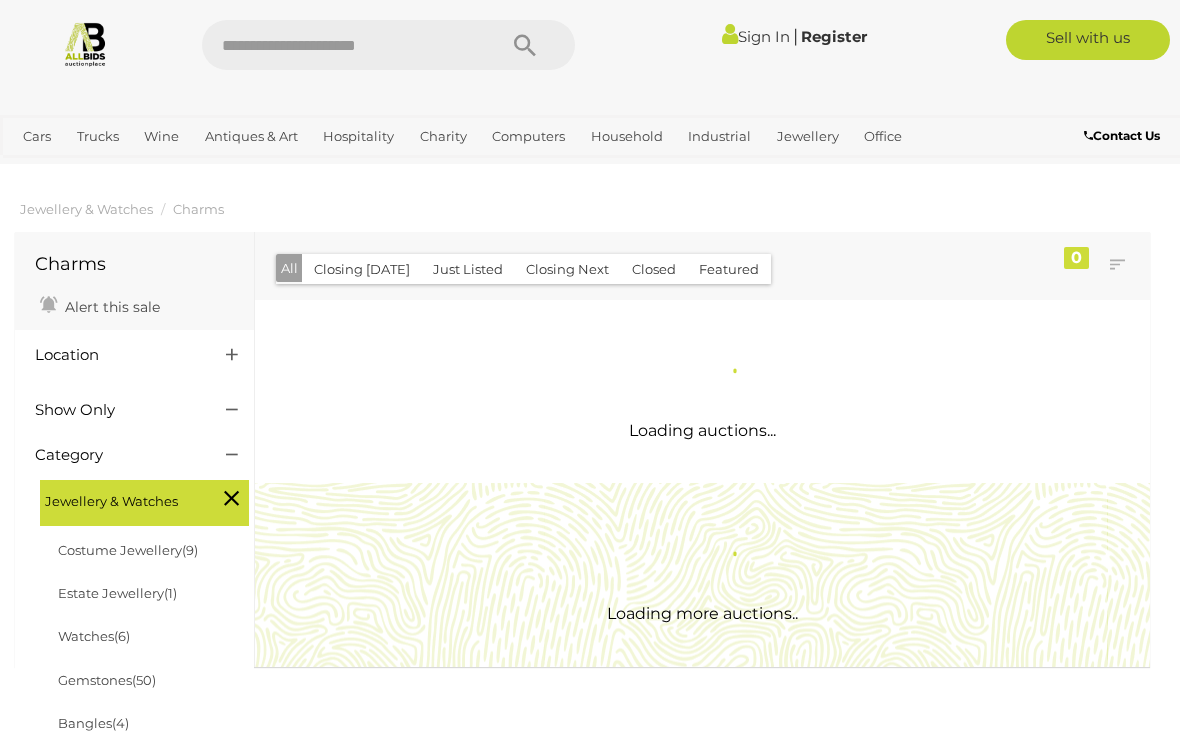 scroll, scrollTop: 0, scrollLeft: 0, axis: both 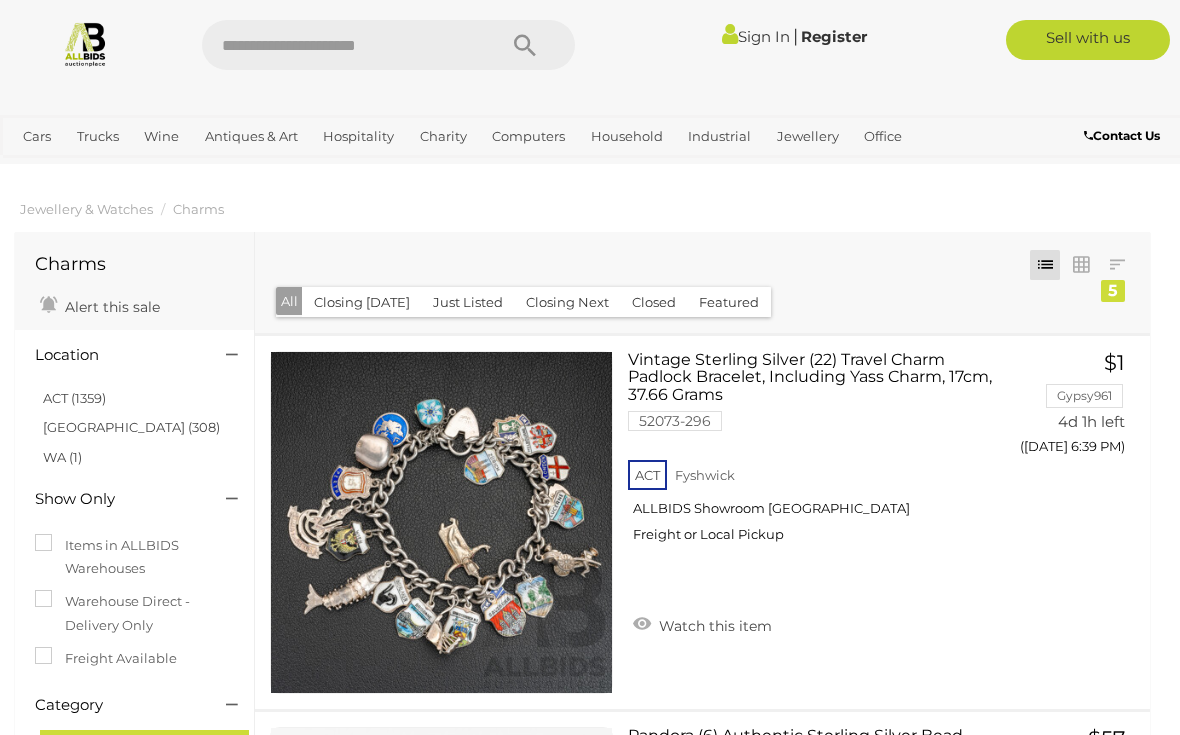 click on "Gemstones" at bounding box center (0, 0) 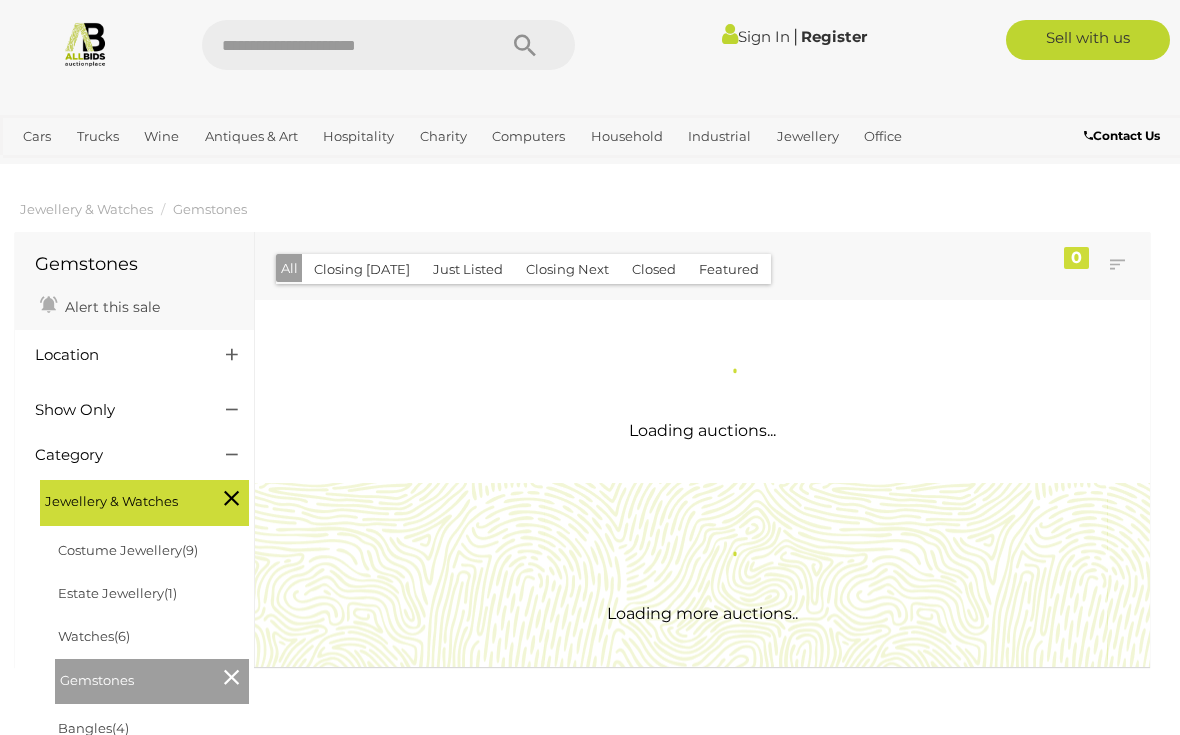 scroll, scrollTop: 0, scrollLeft: 0, axis: both 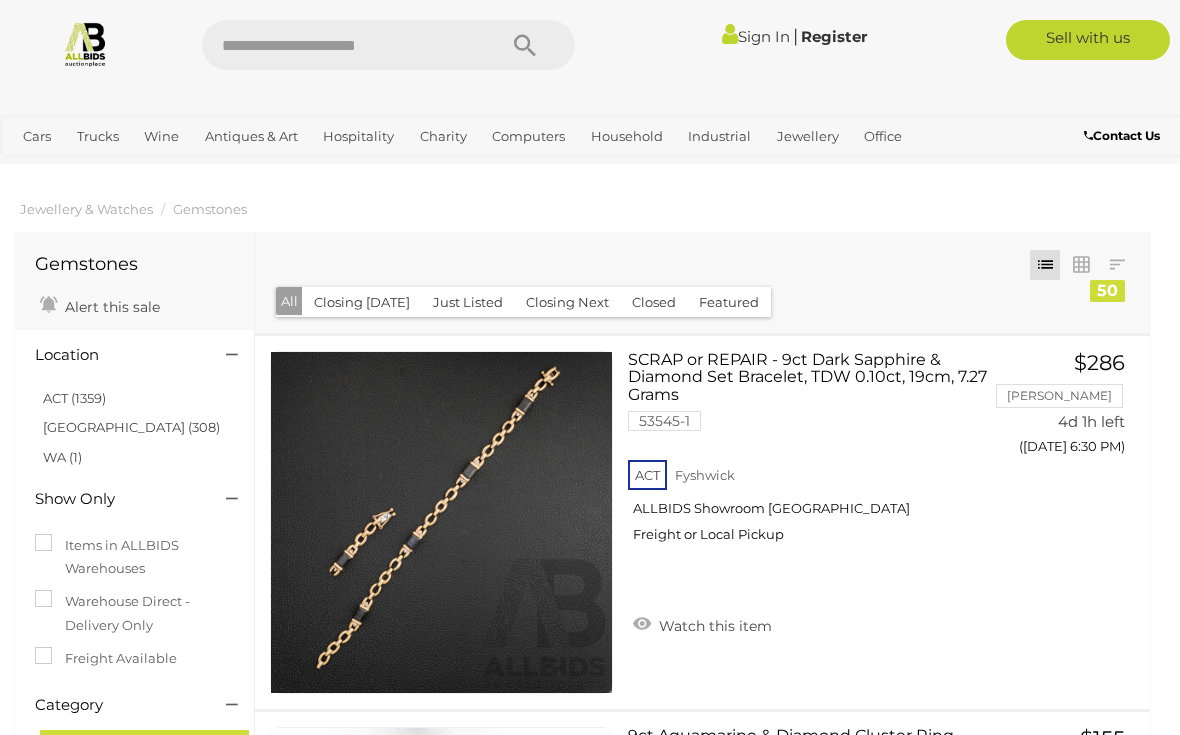 click on "Bangles" at bounding box center (0, 0) 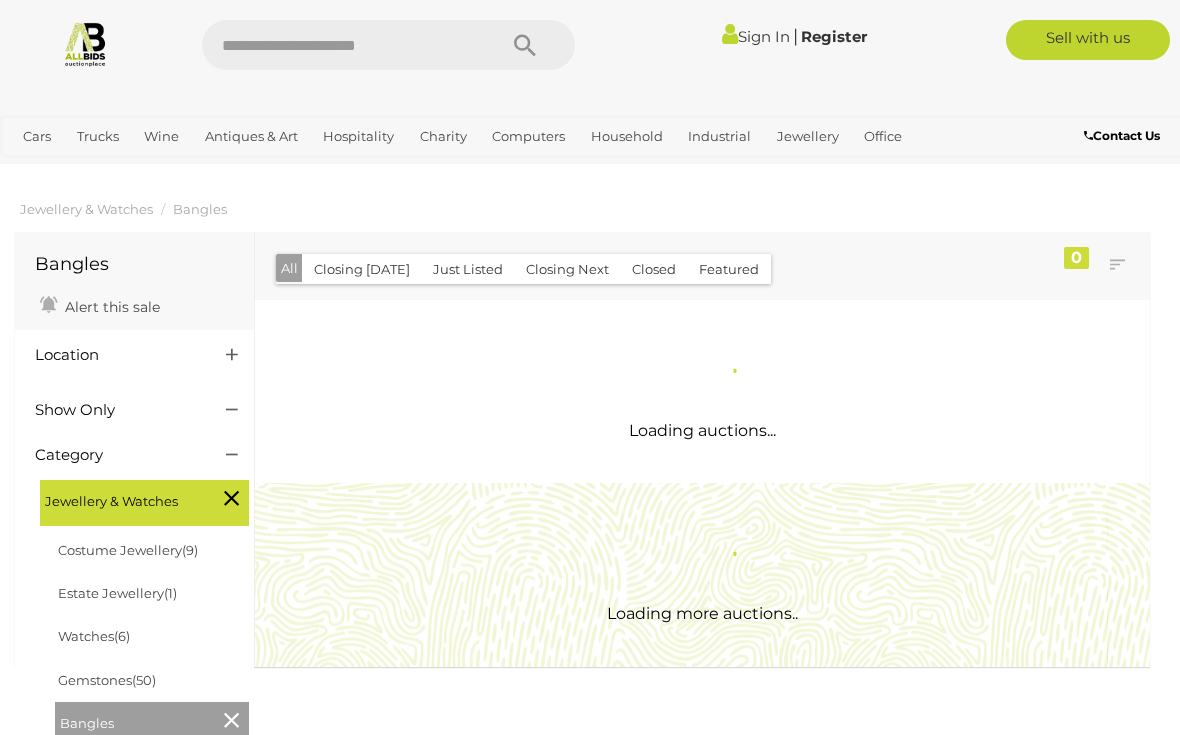 scroll, scrollTop: 0, scrollLeft: 0, axis: both 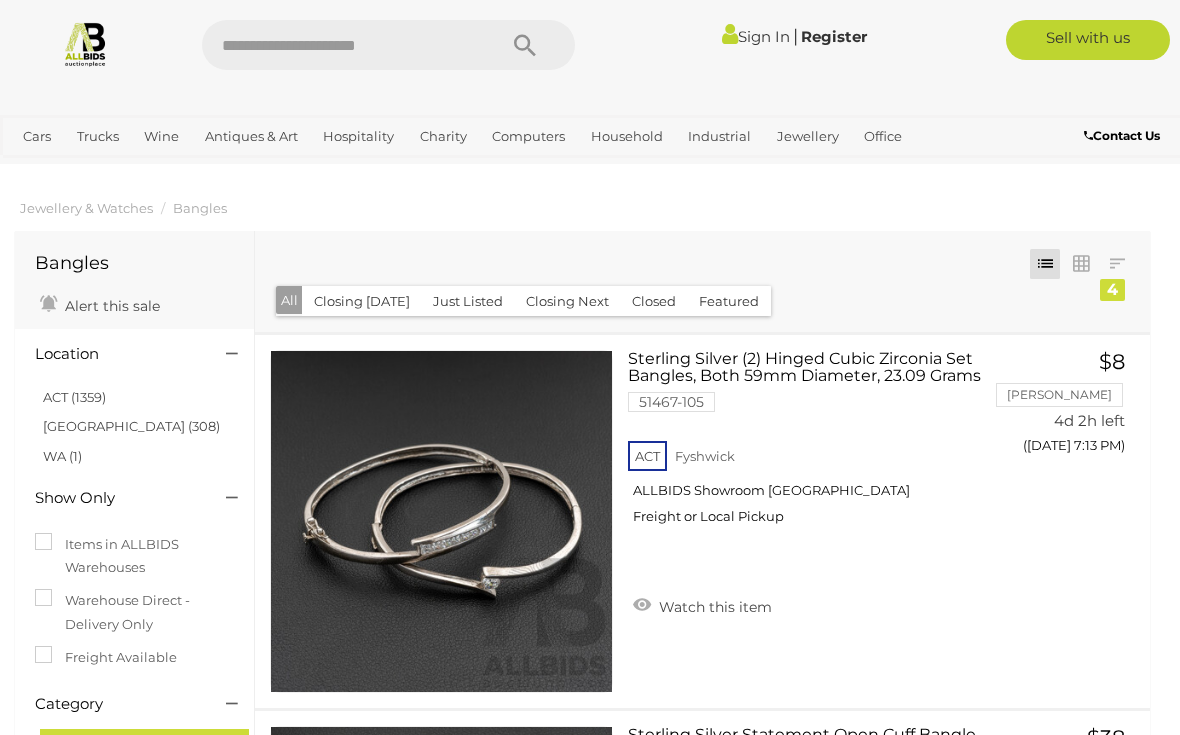 click on "Marymead" at bounding box center (0, 0) 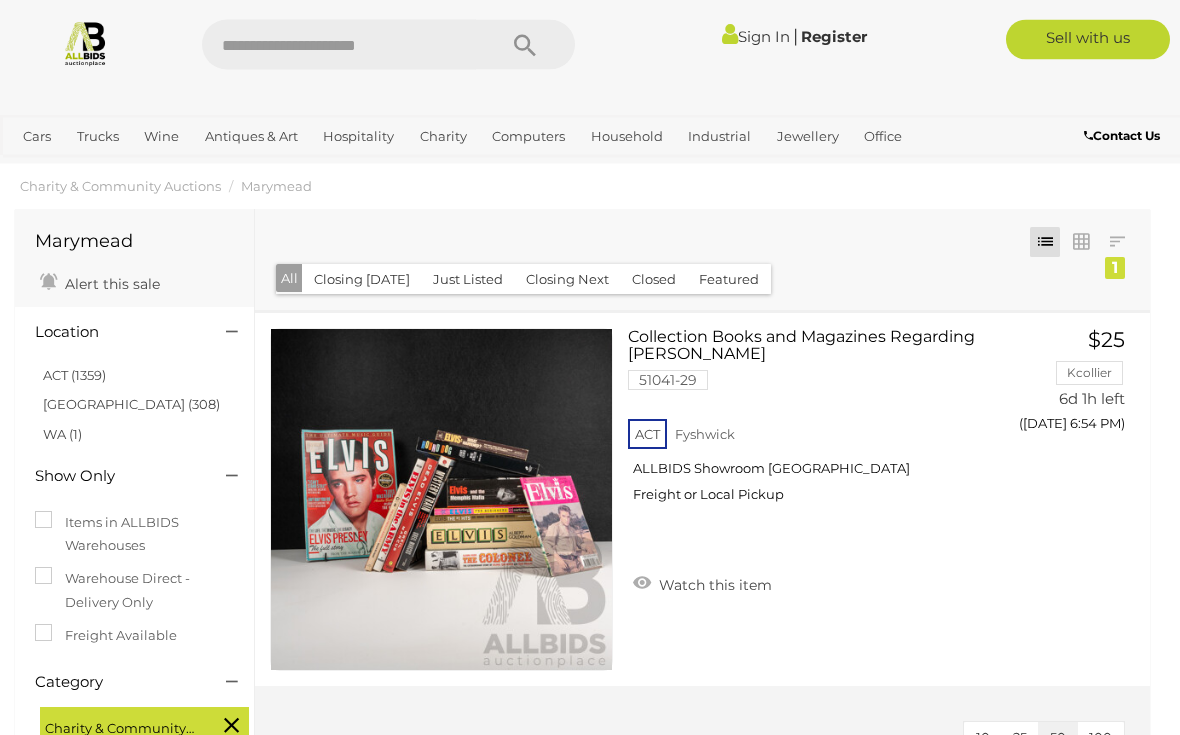 scroll, scrollTop: 0, scrollLeft: 0, axis: both 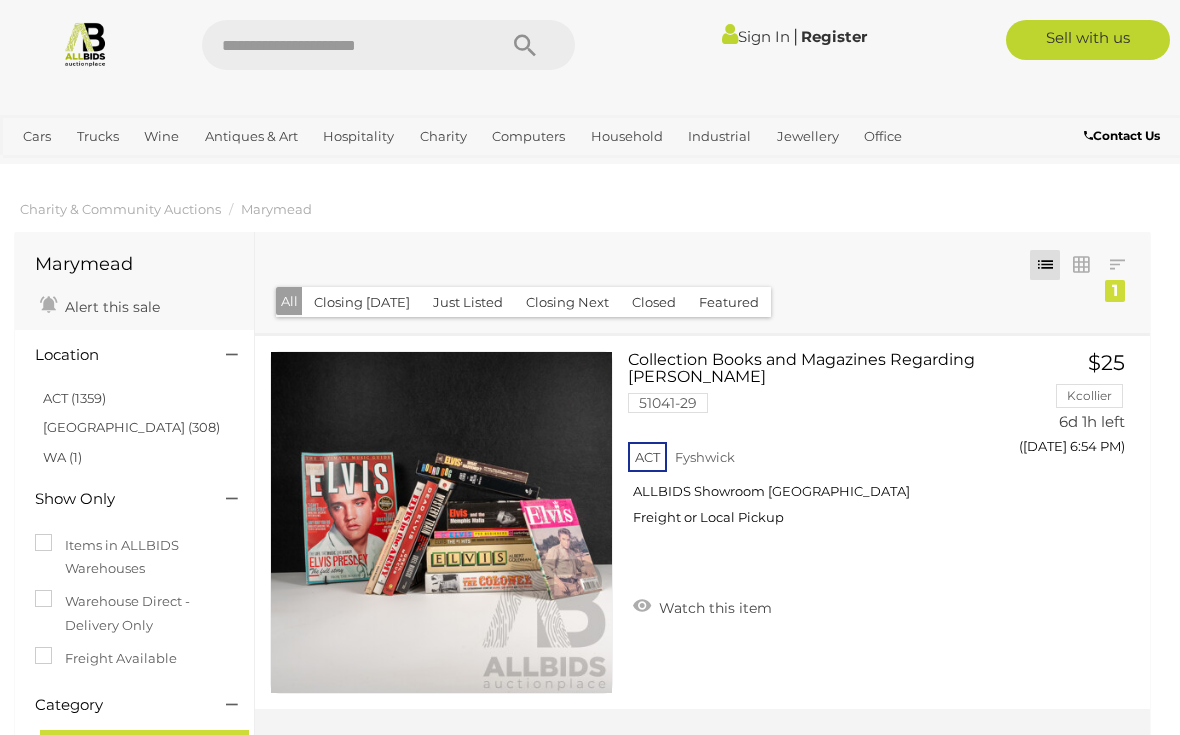 click on "Estate Jewellery" at bounding box center (0, 0) 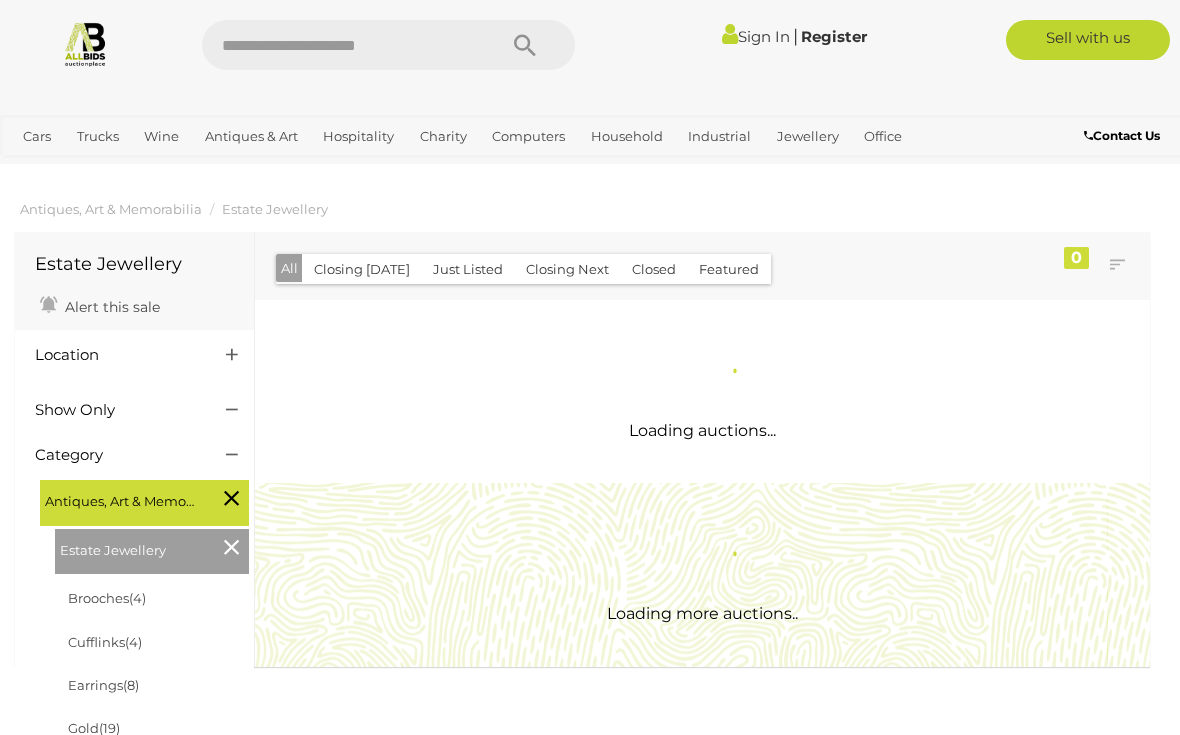 scroll, scrollTop: 0, scrollLeft: 0, axis: both 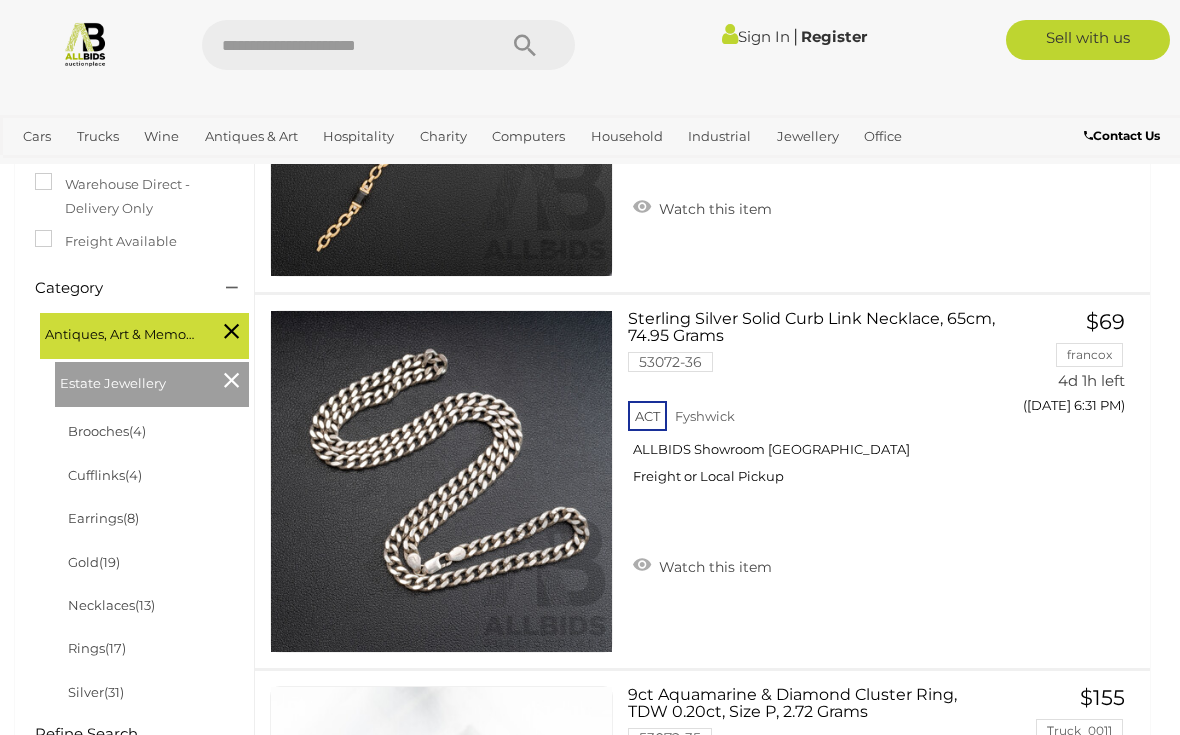 click on "Science & Nature" at bounding box center (0, 0) 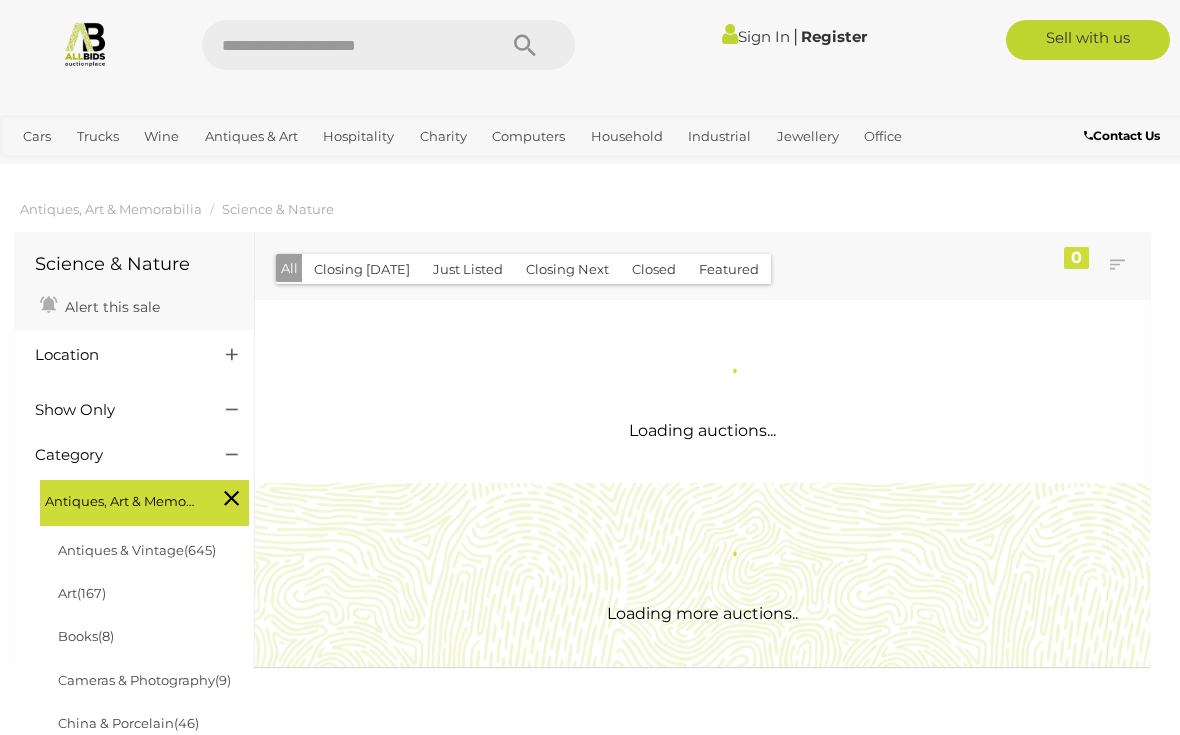 scroll, scrollTop: 0, scrollLeft: 0, axis: both 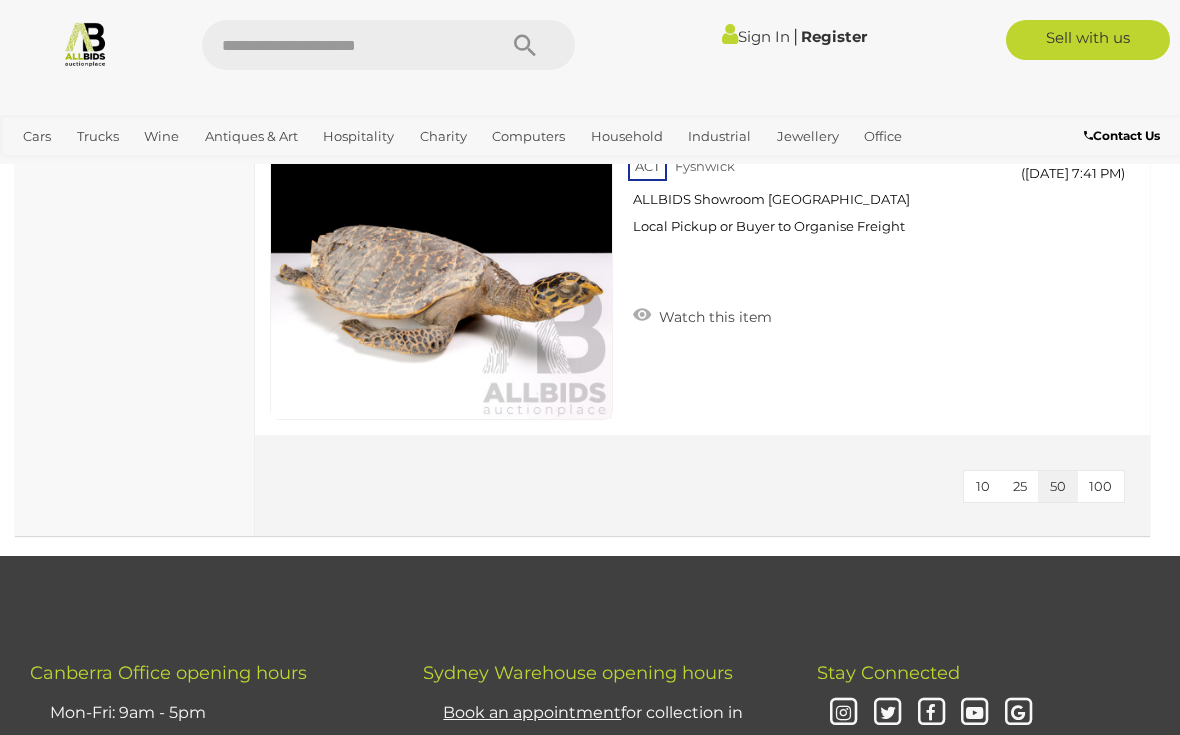 click on "10" at bounding box center [983, 486] 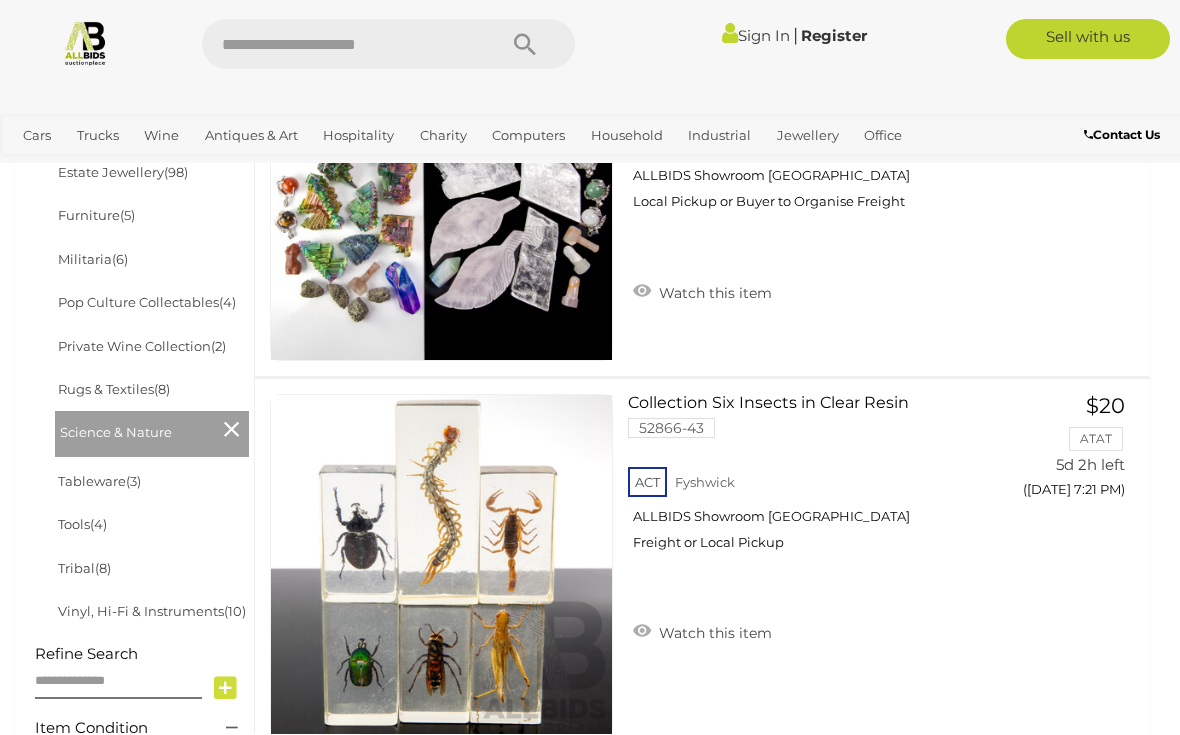 scroll, scrollTop: 1085, scrollLeft: 0, axis: vertical 